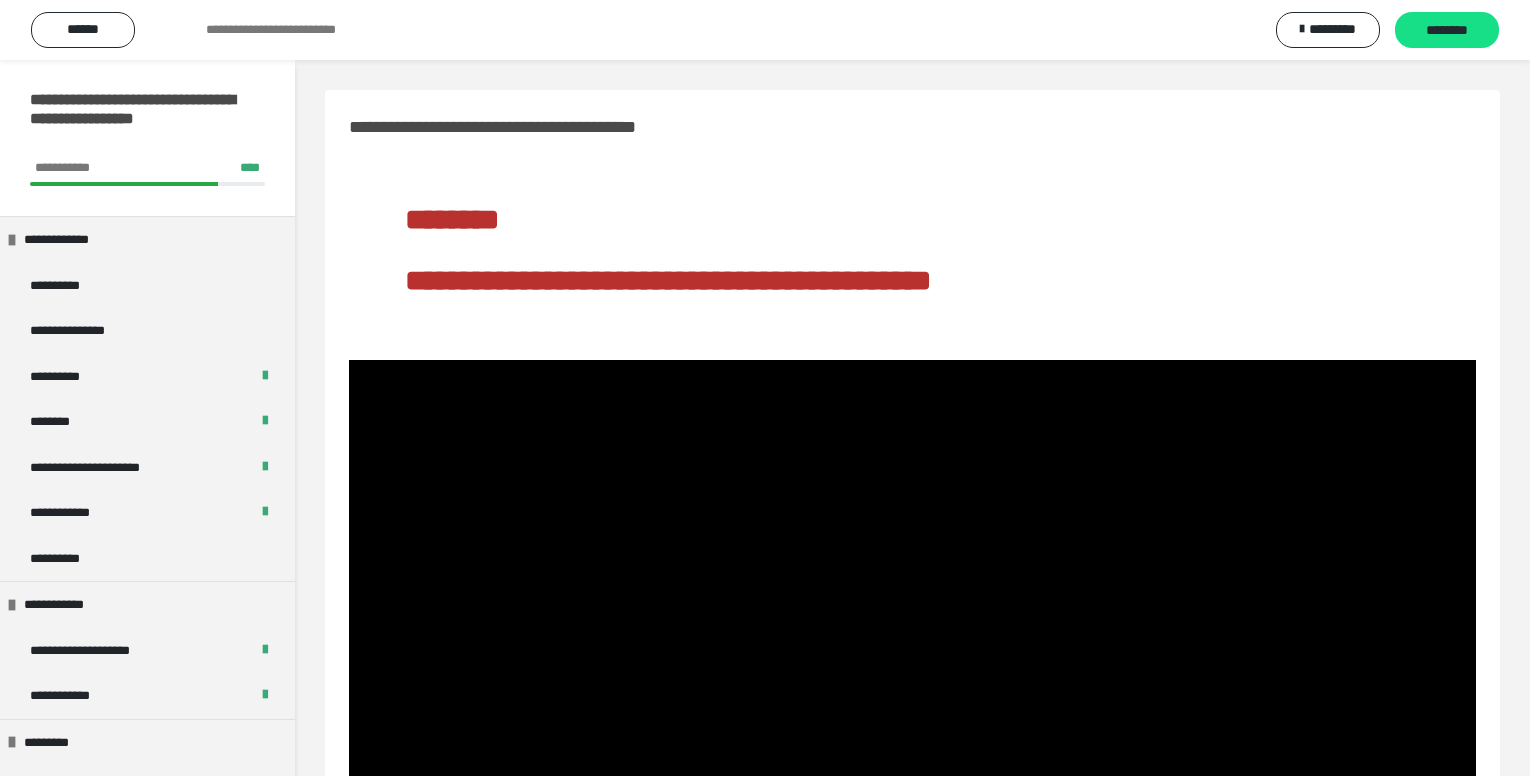 scroll, scrollTop: 272, scrollLeft: 0, axis: vertical 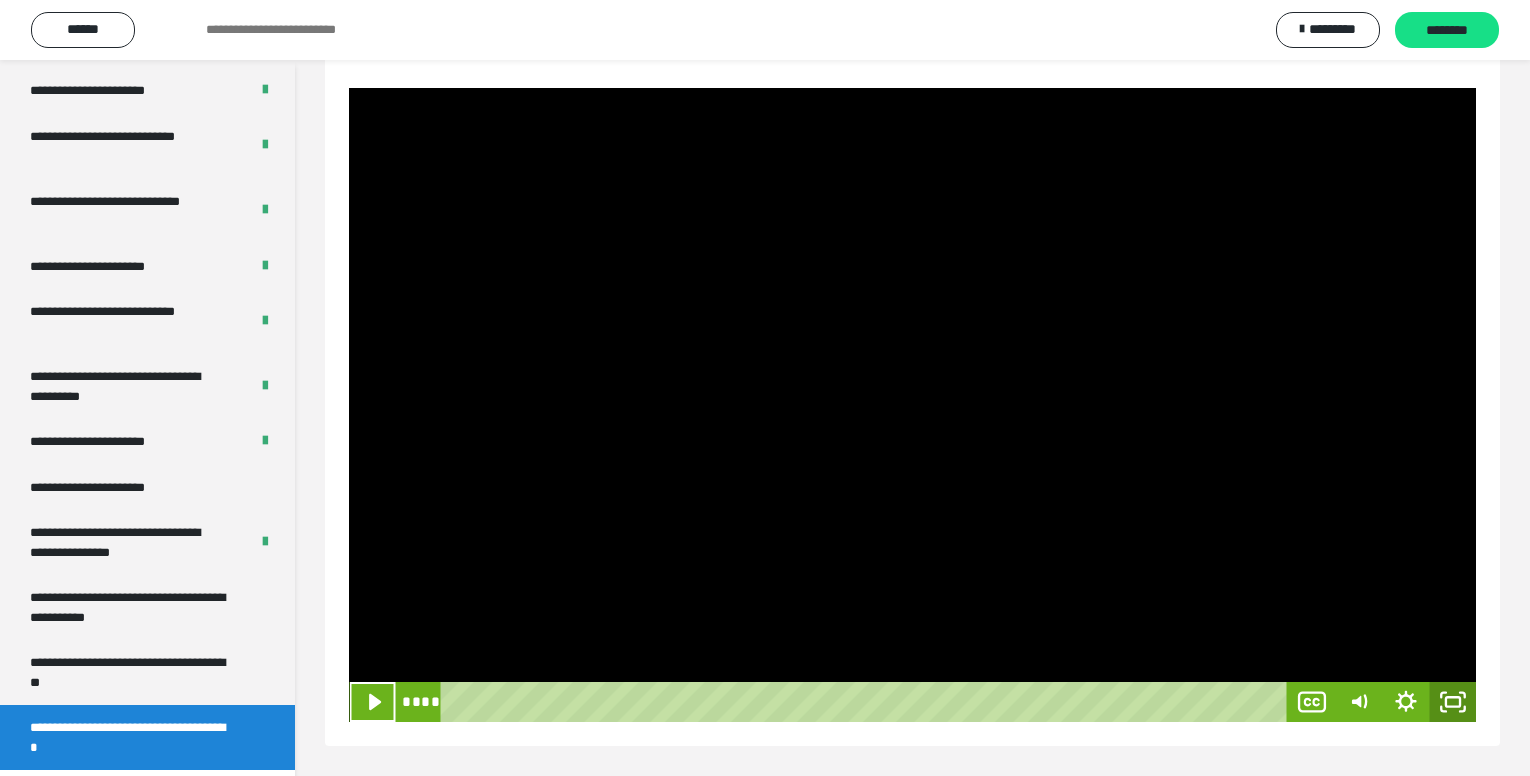 click 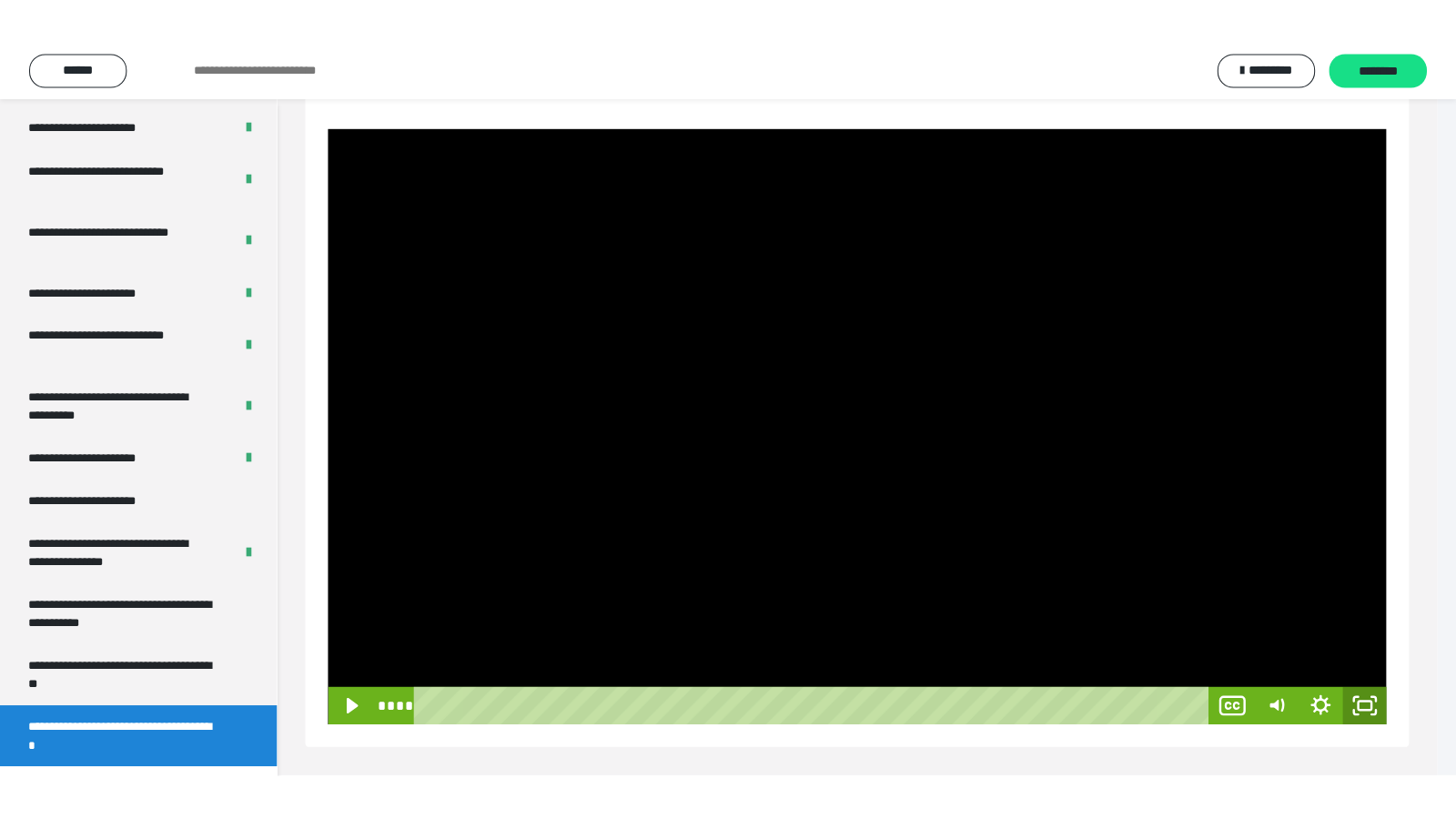 scroll, scrollTop: 177, scrollLeft: 0, axis: vertical 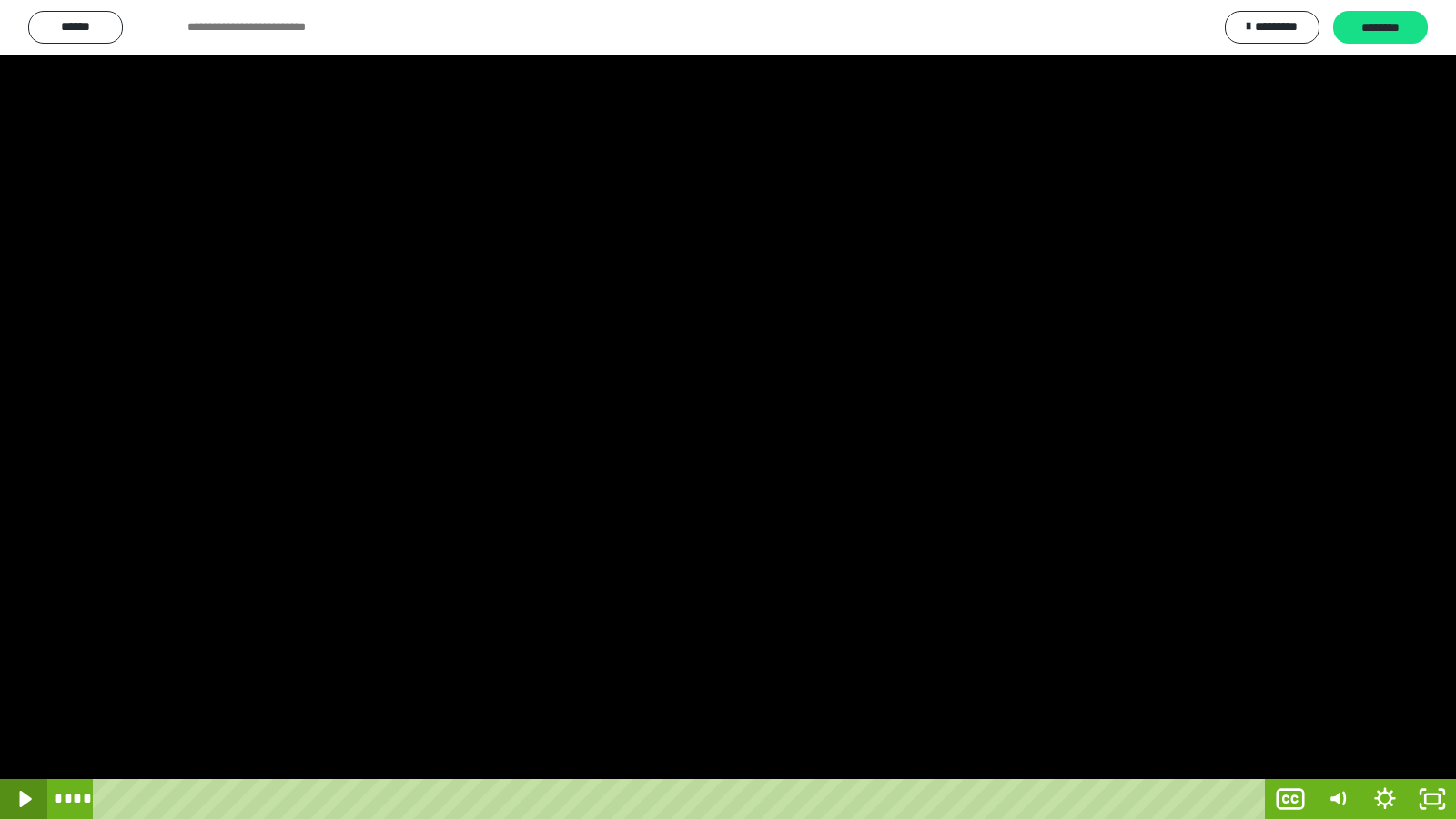 click 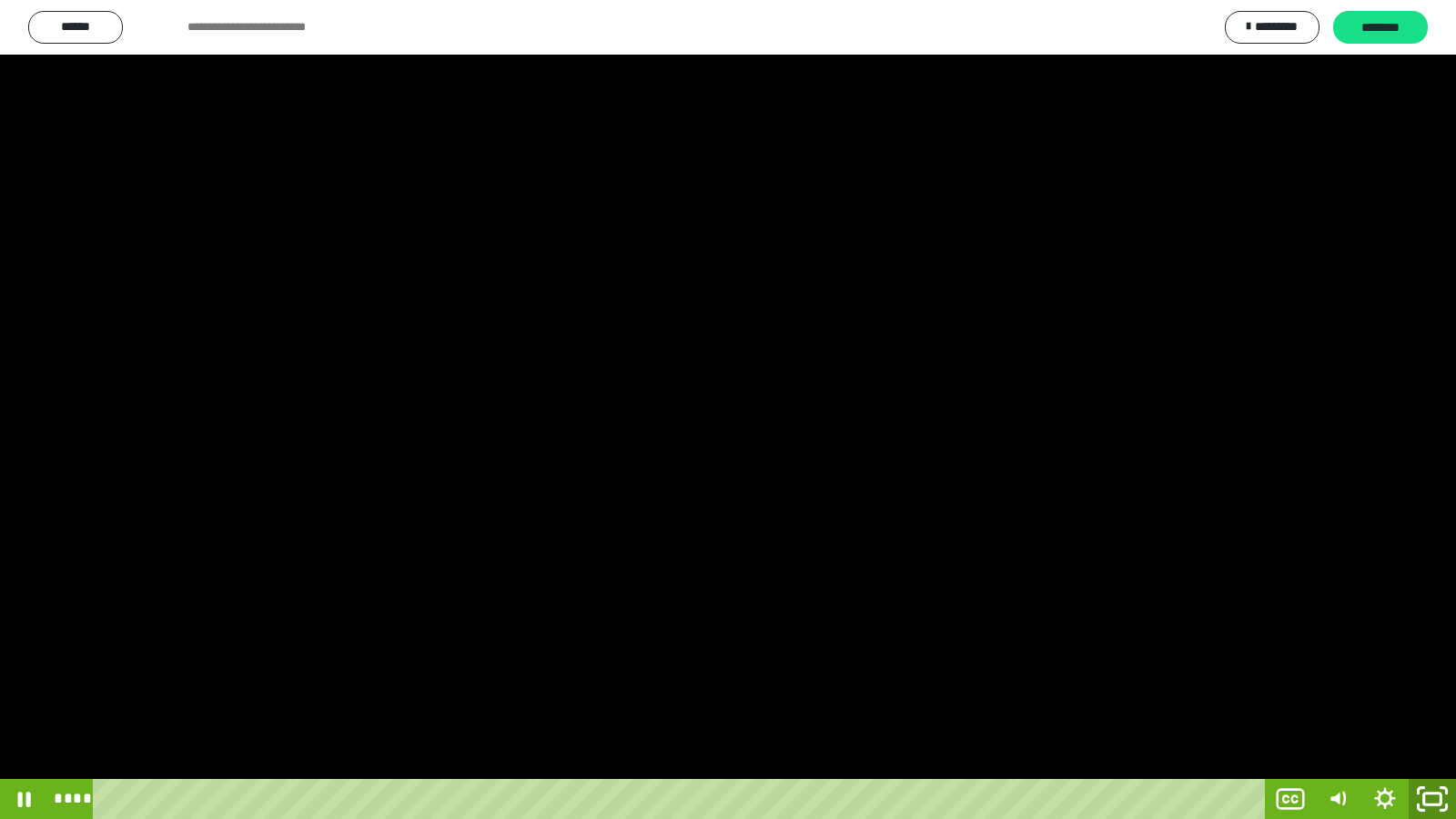 click 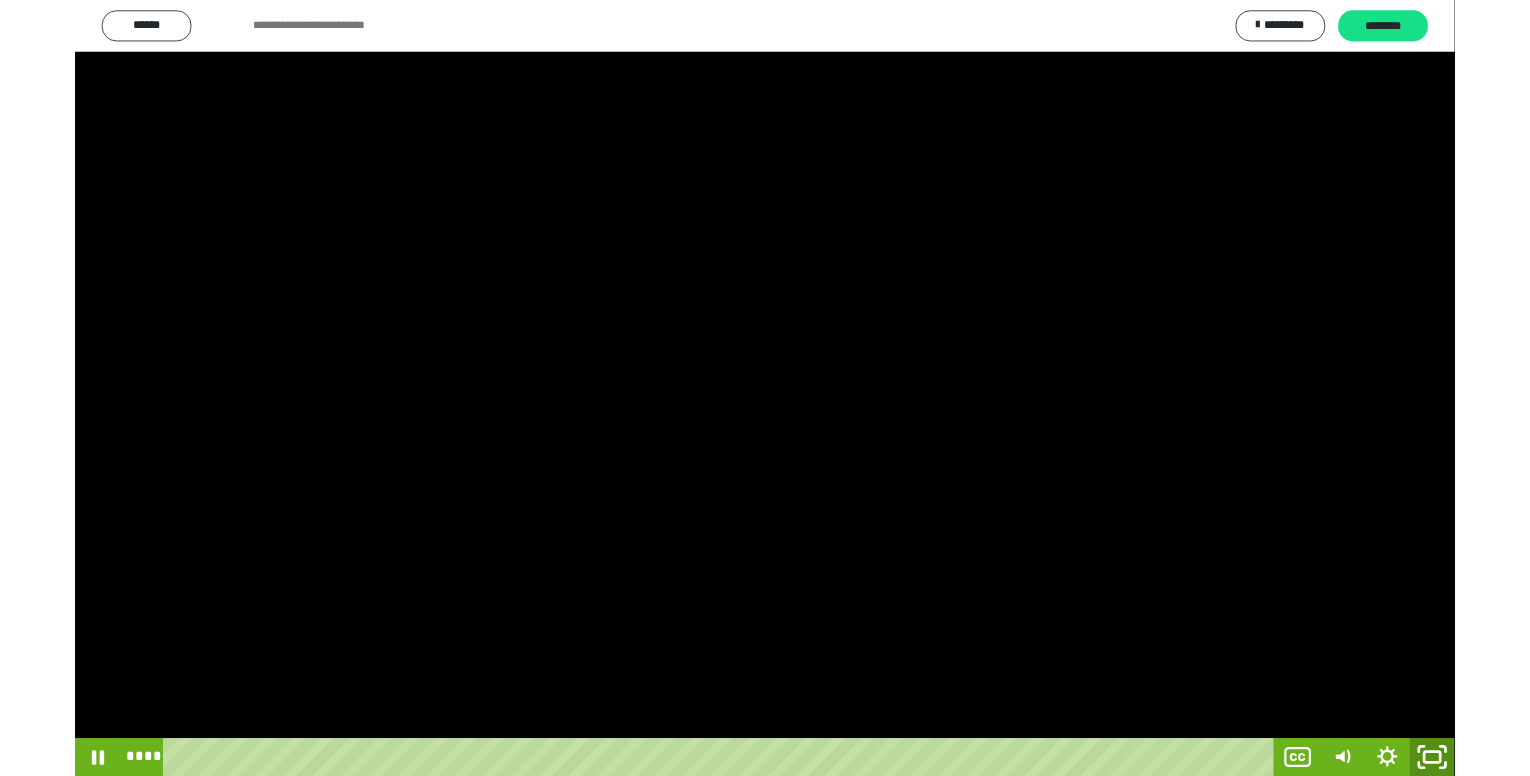 scroll, scrollTop: 185, scrollLeft: 0, axis: vertical 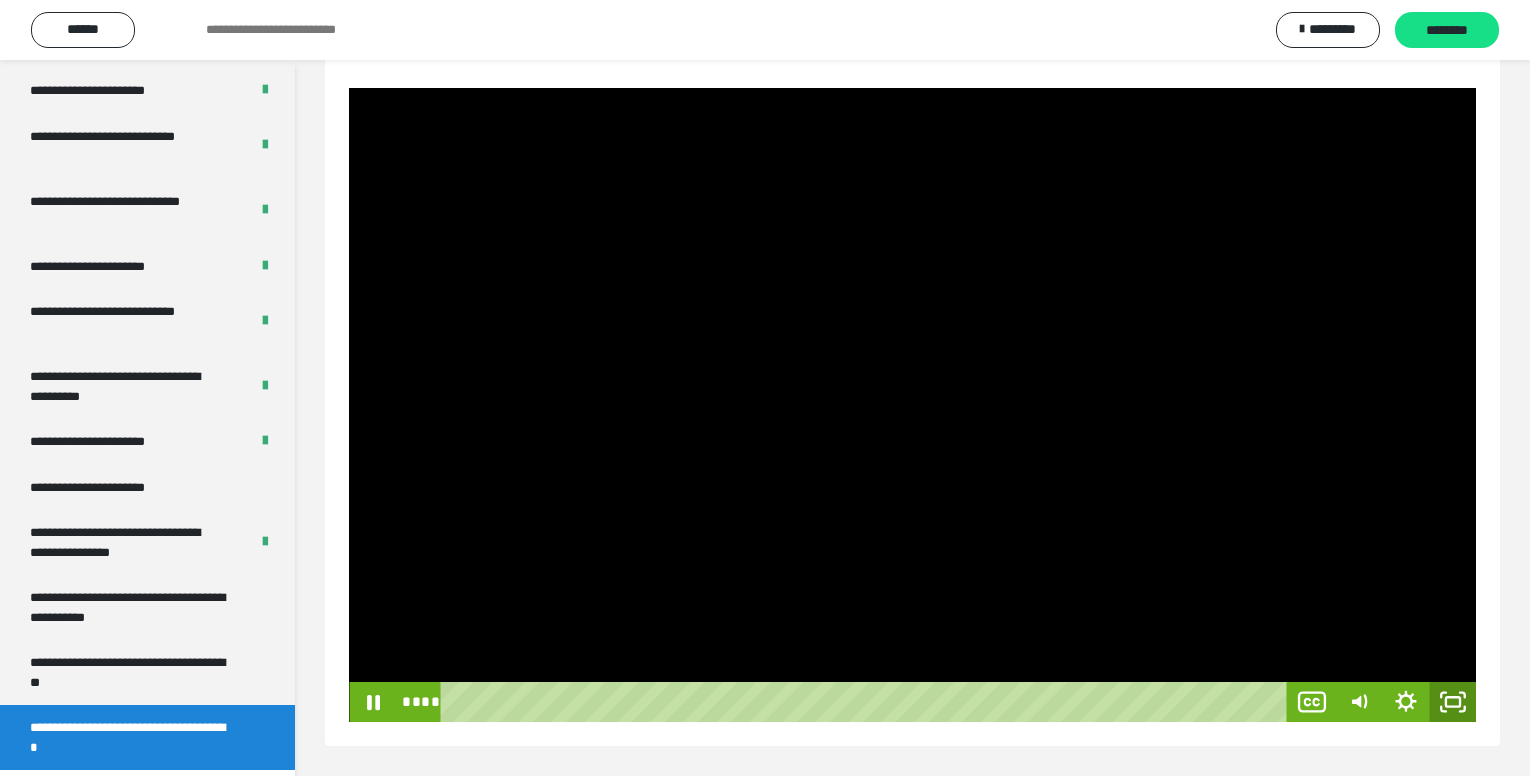 click 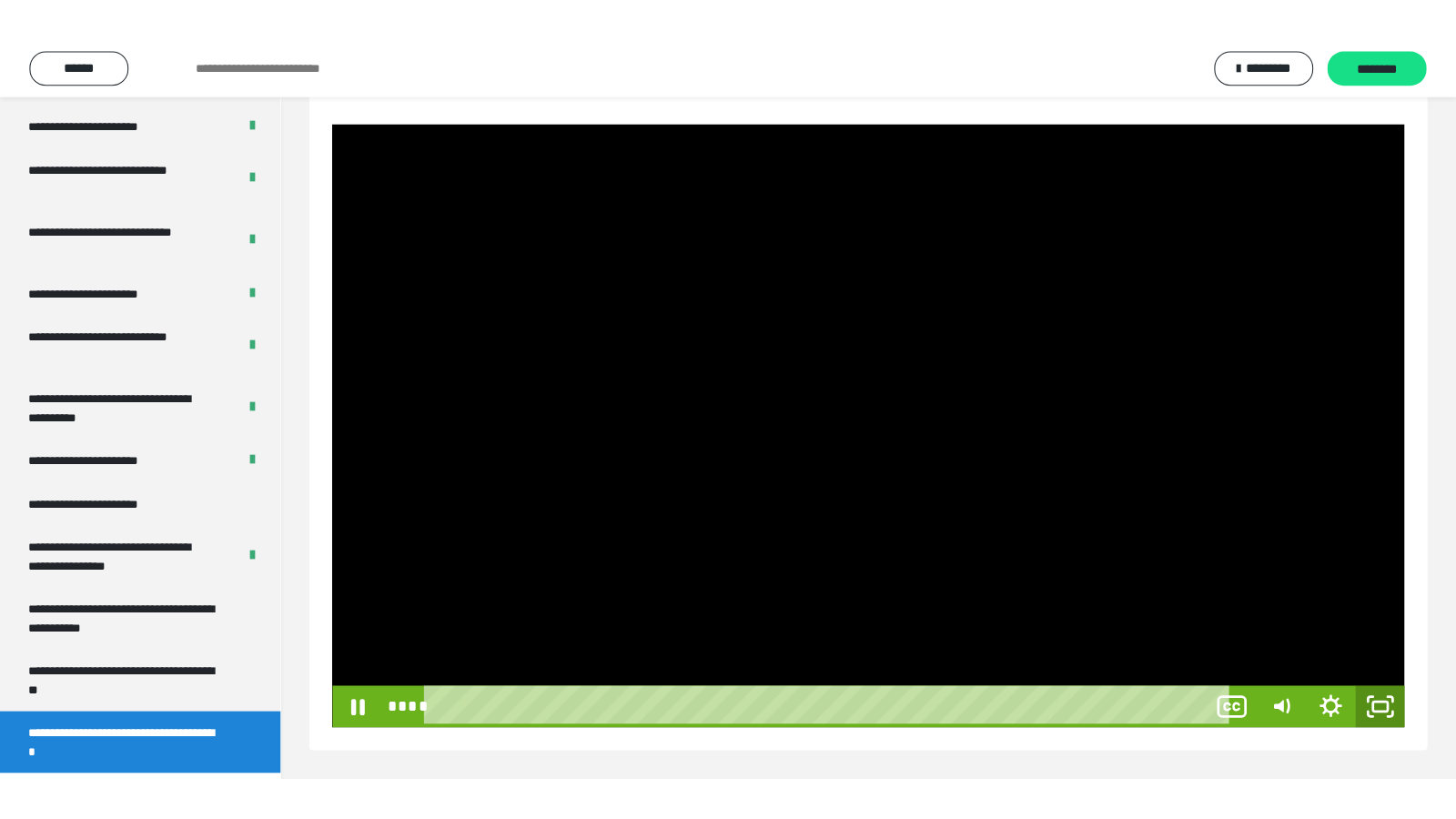 scroll, scrollTop: 177, scrollLeft: 0, axis: vertical 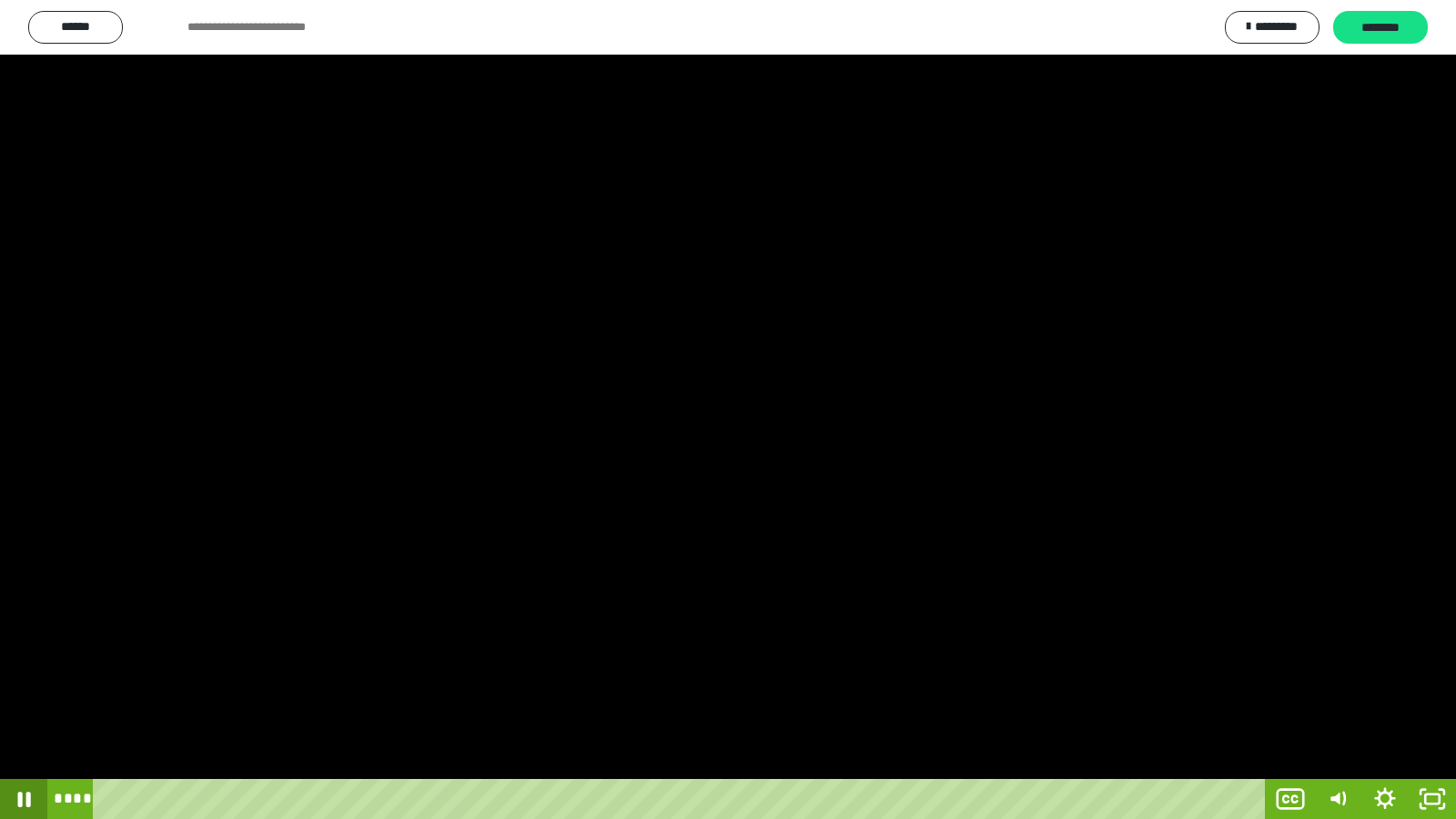 click 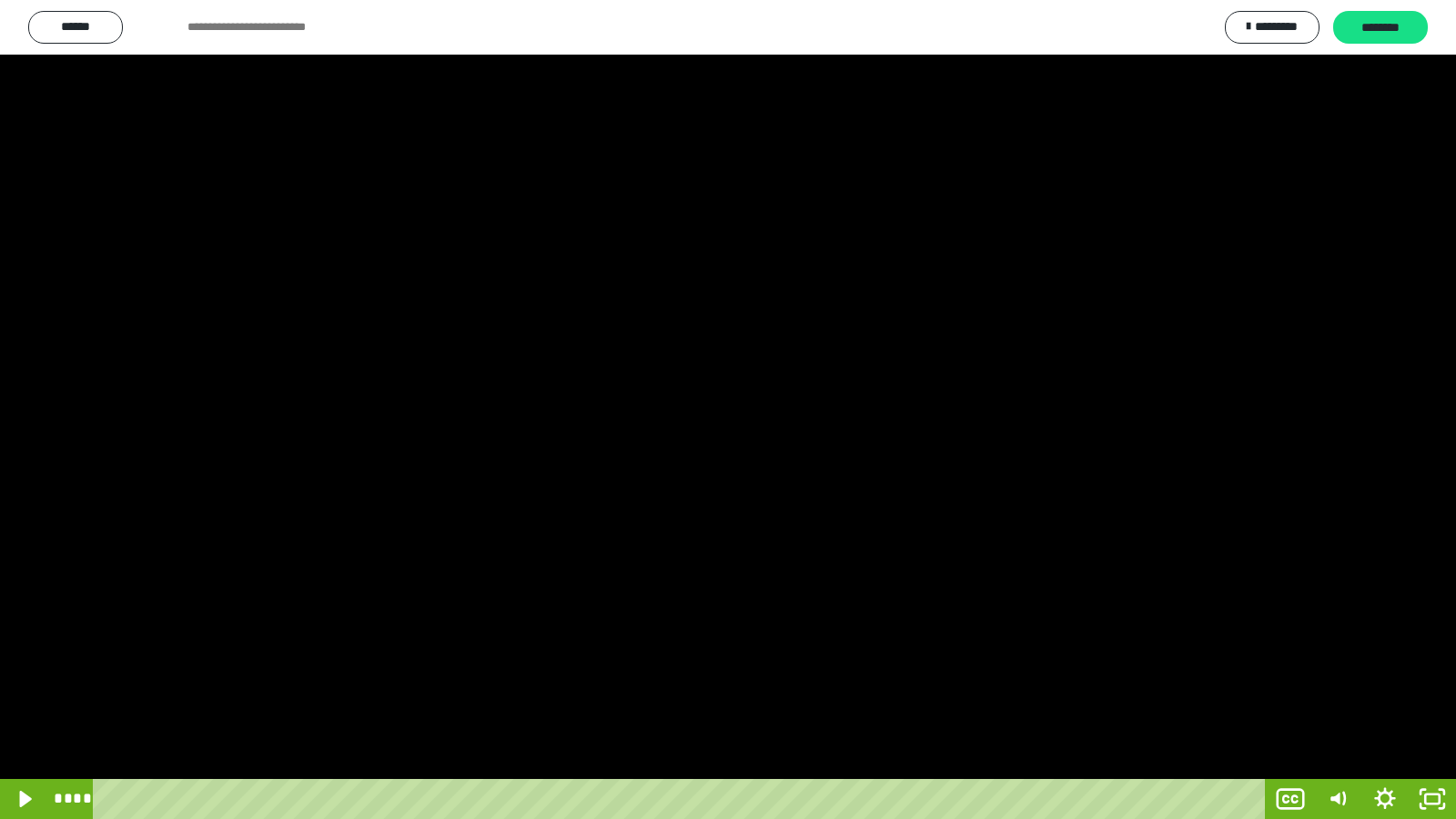 click at bounding box center [728, 410] 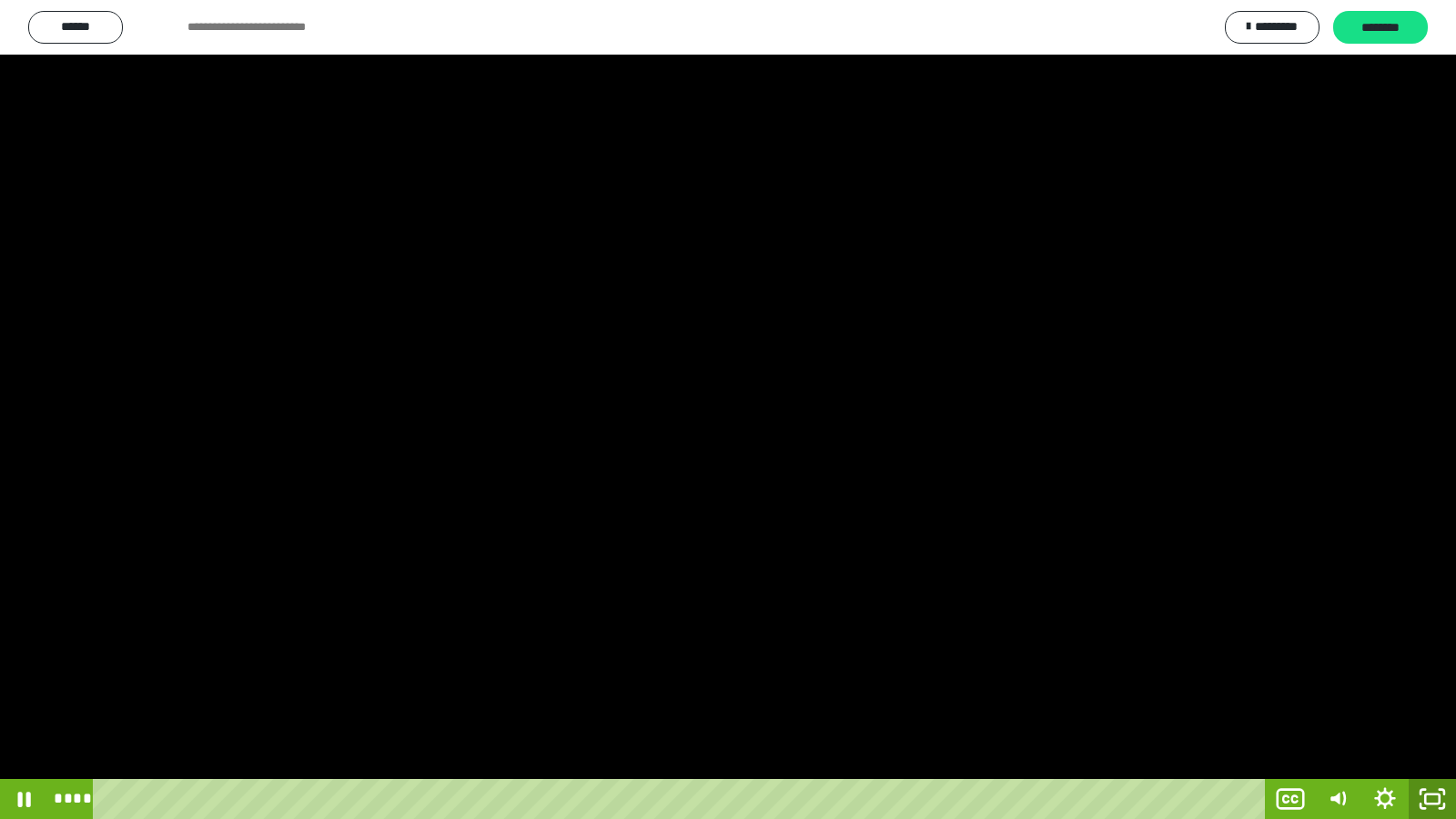 click 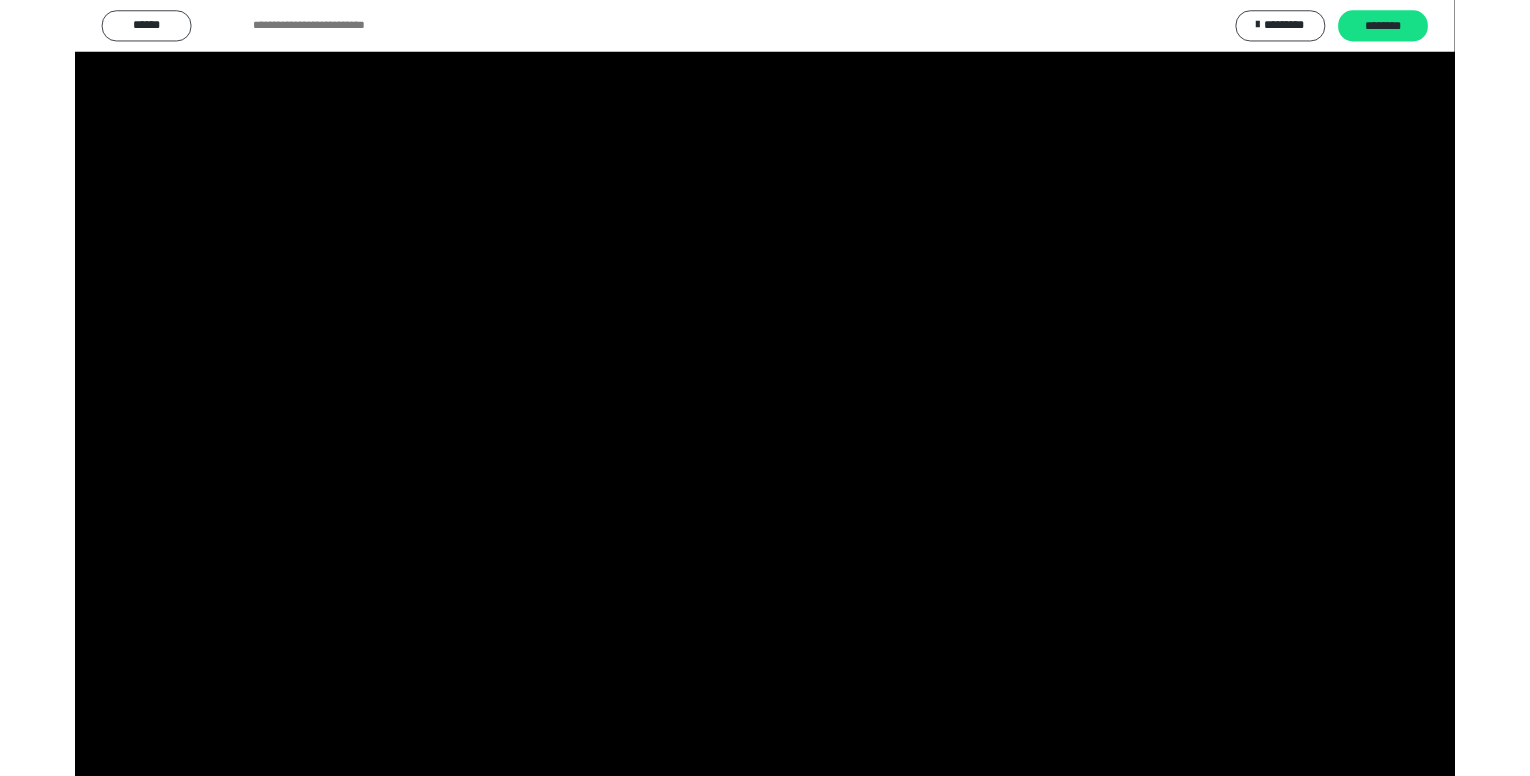 scroll, scrollTop: 185, scrollLeft: 0, axis: vertical 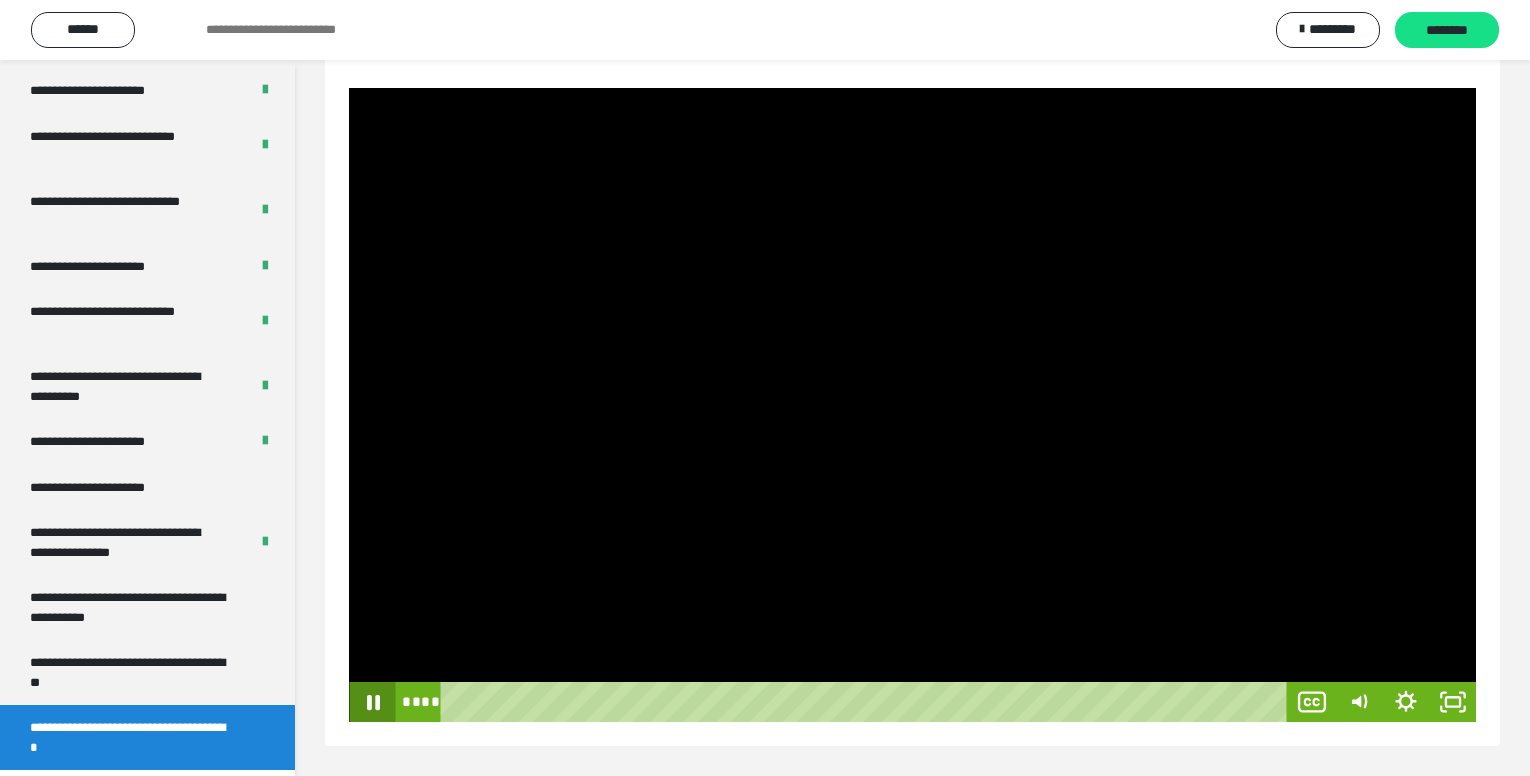 click 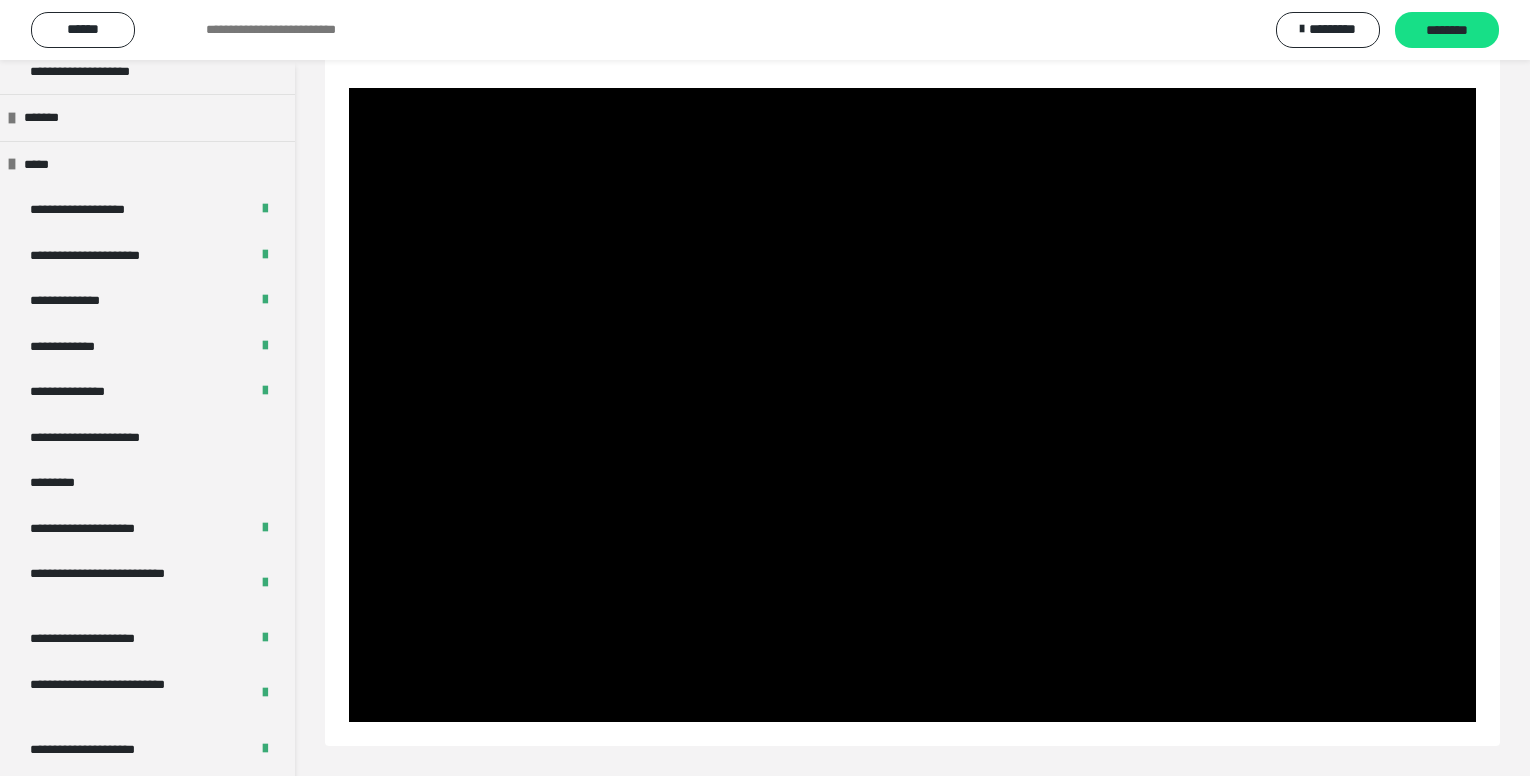 scroll, scrollTop: 2114, scrollLeft: 0, axis: vertical 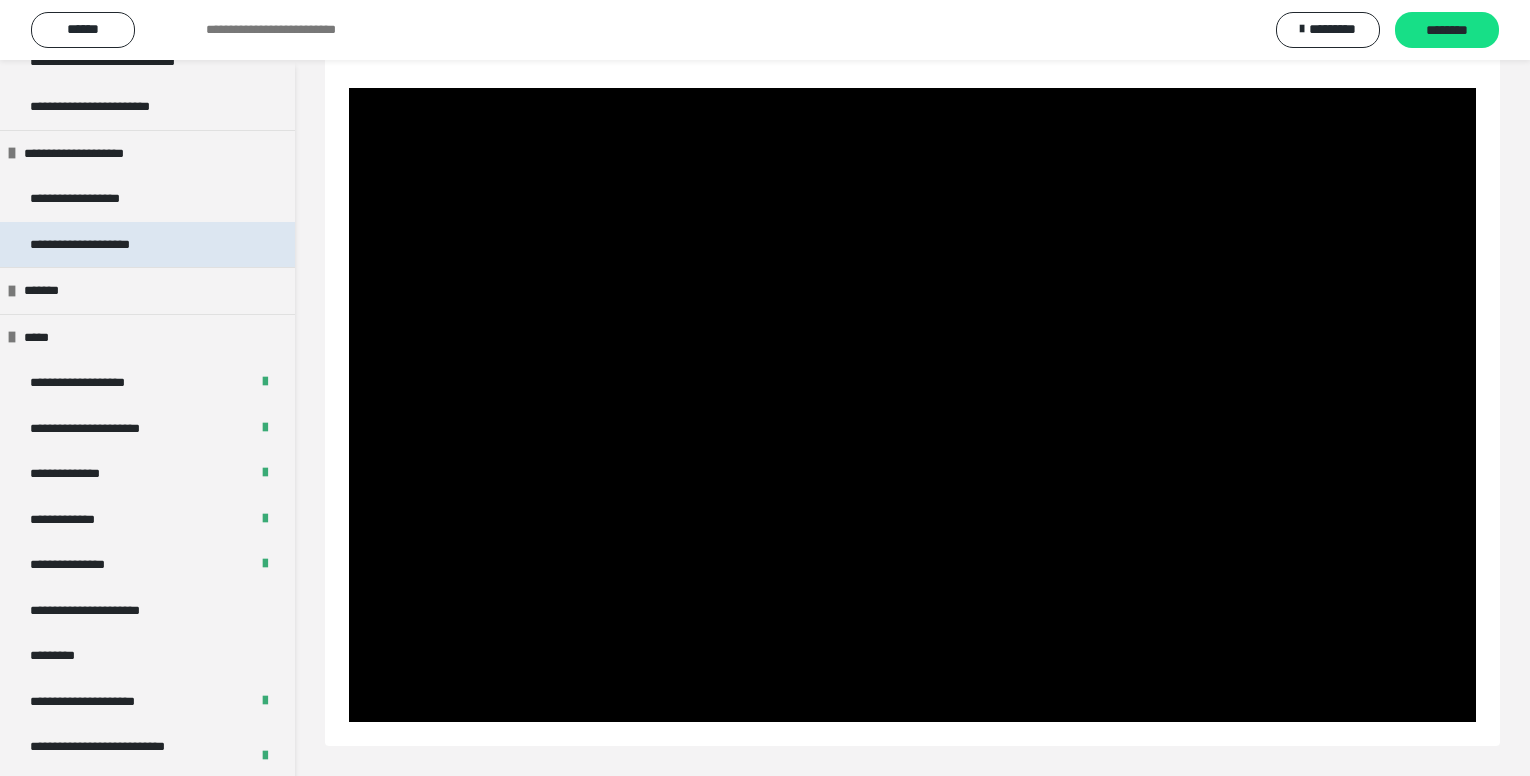 click on "**********" at bounding box center [147, 245] 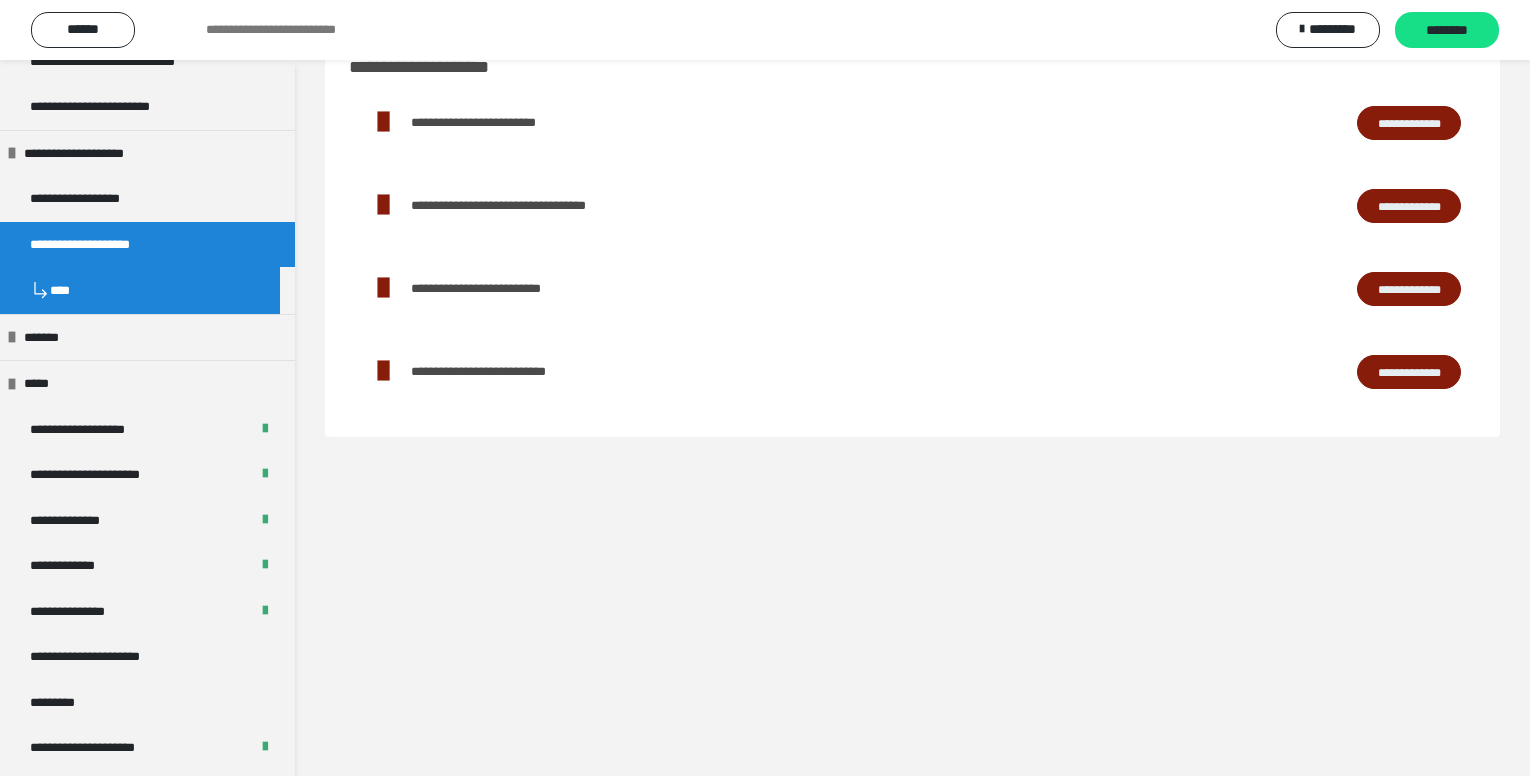 scroll, scrollTop: 0, scrollLeft: 0, axis: both 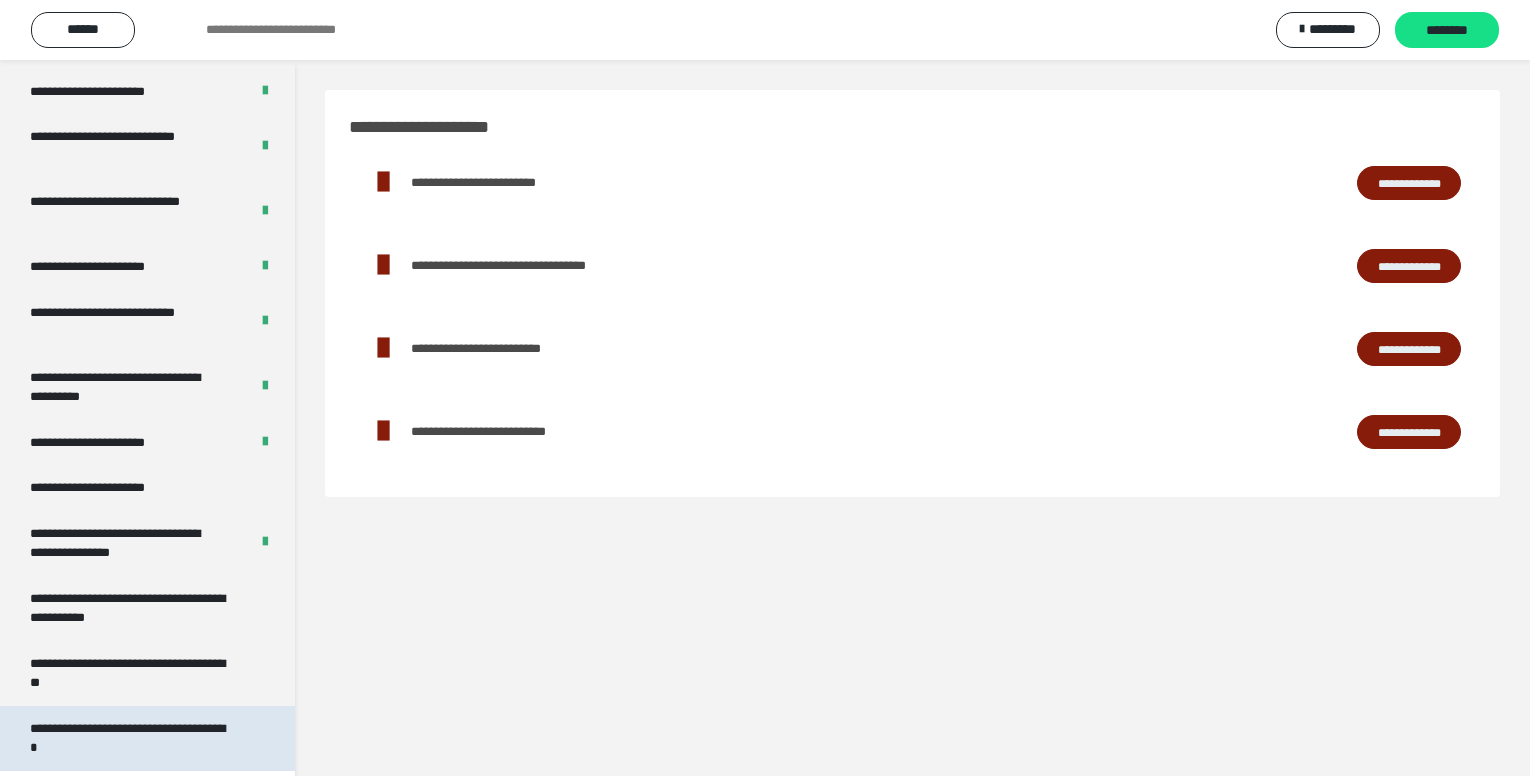 click on "**********" at bounding box center [132, 738] 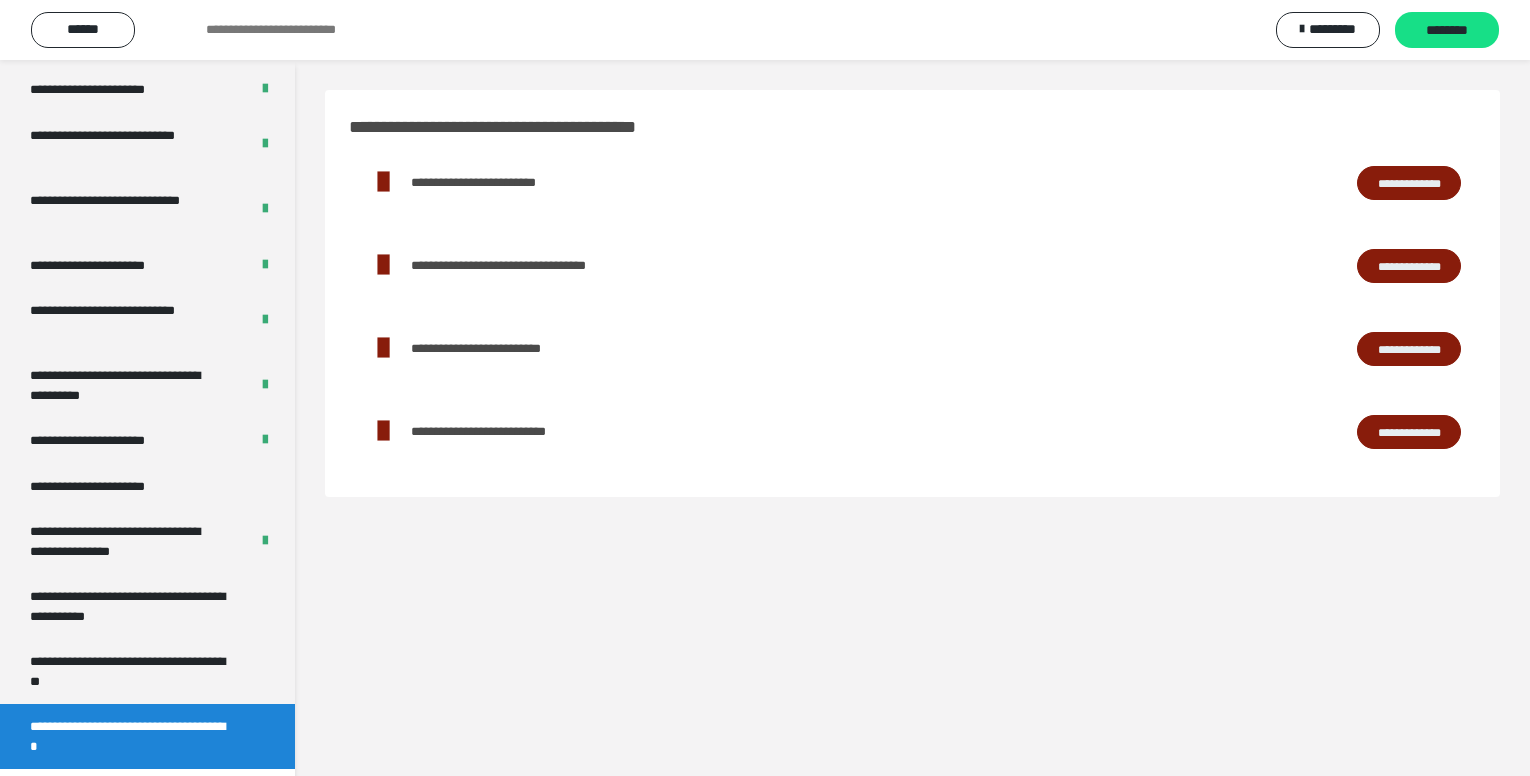 scroll, scrollTop: 3913, scrollLeft: 0, axis: vertical 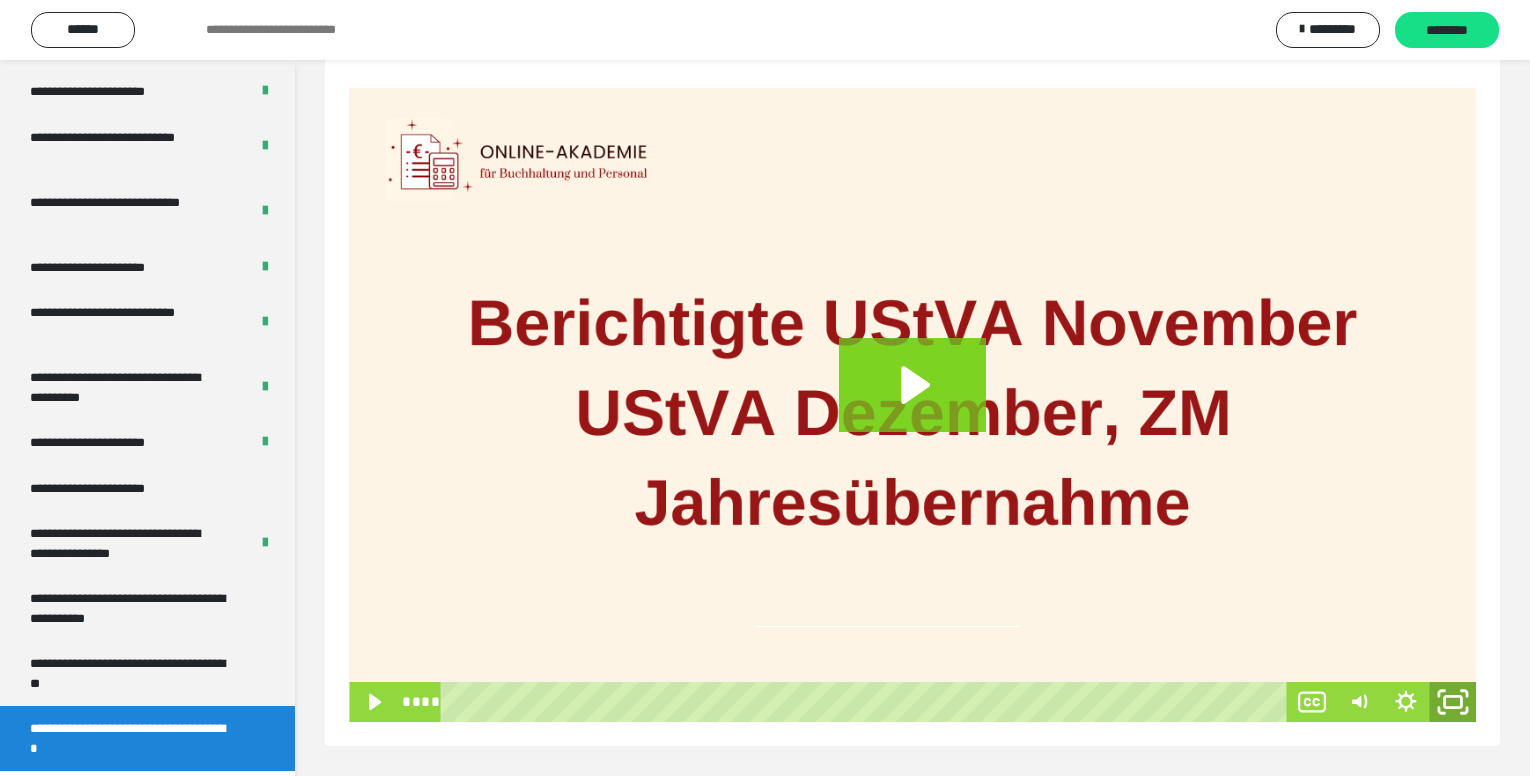 click 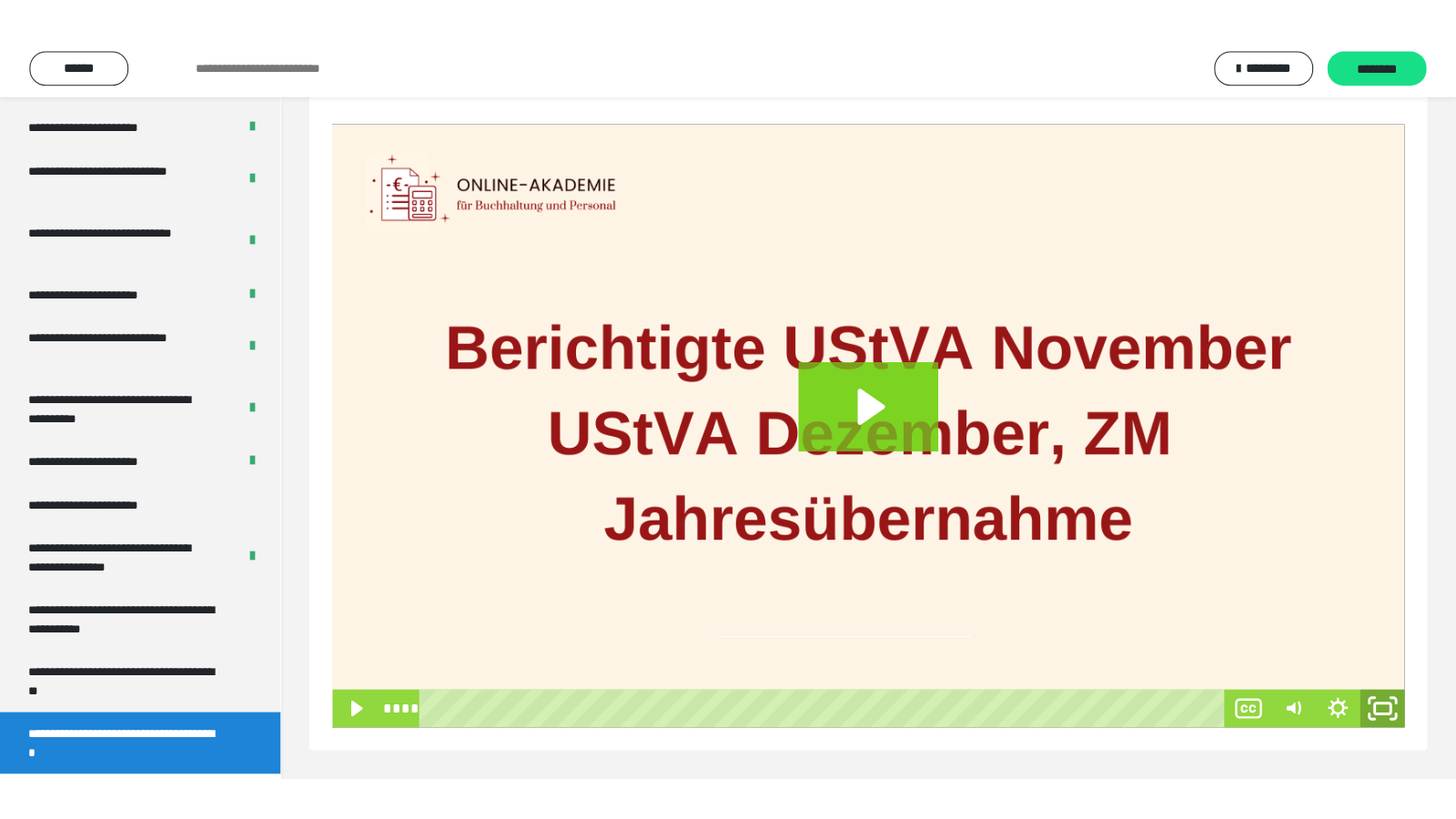 scroll, scrollTop: 177, scrollLeft: 0, axis: vertical 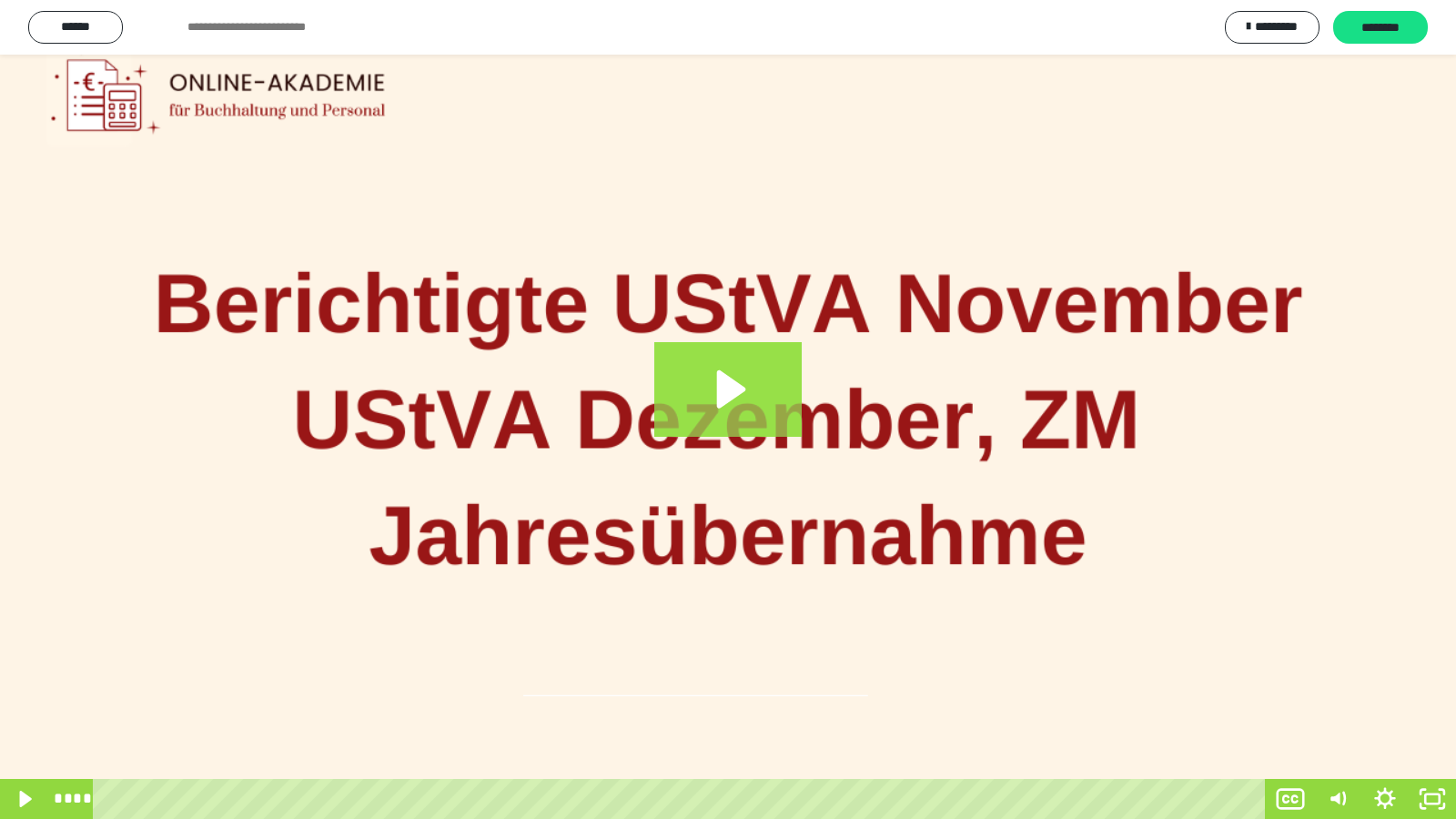click 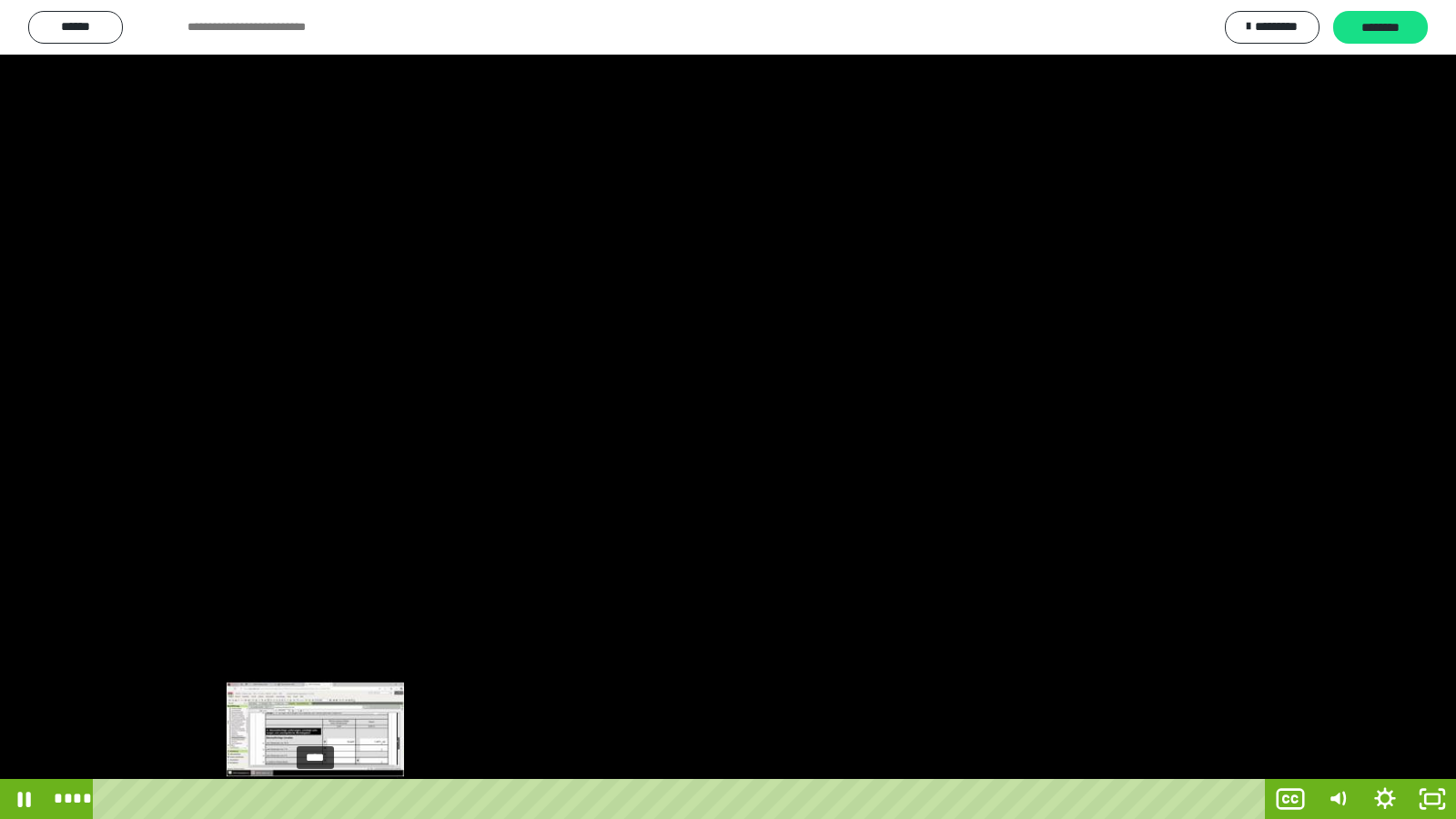 click on "****" at bounding box center (682, 799) 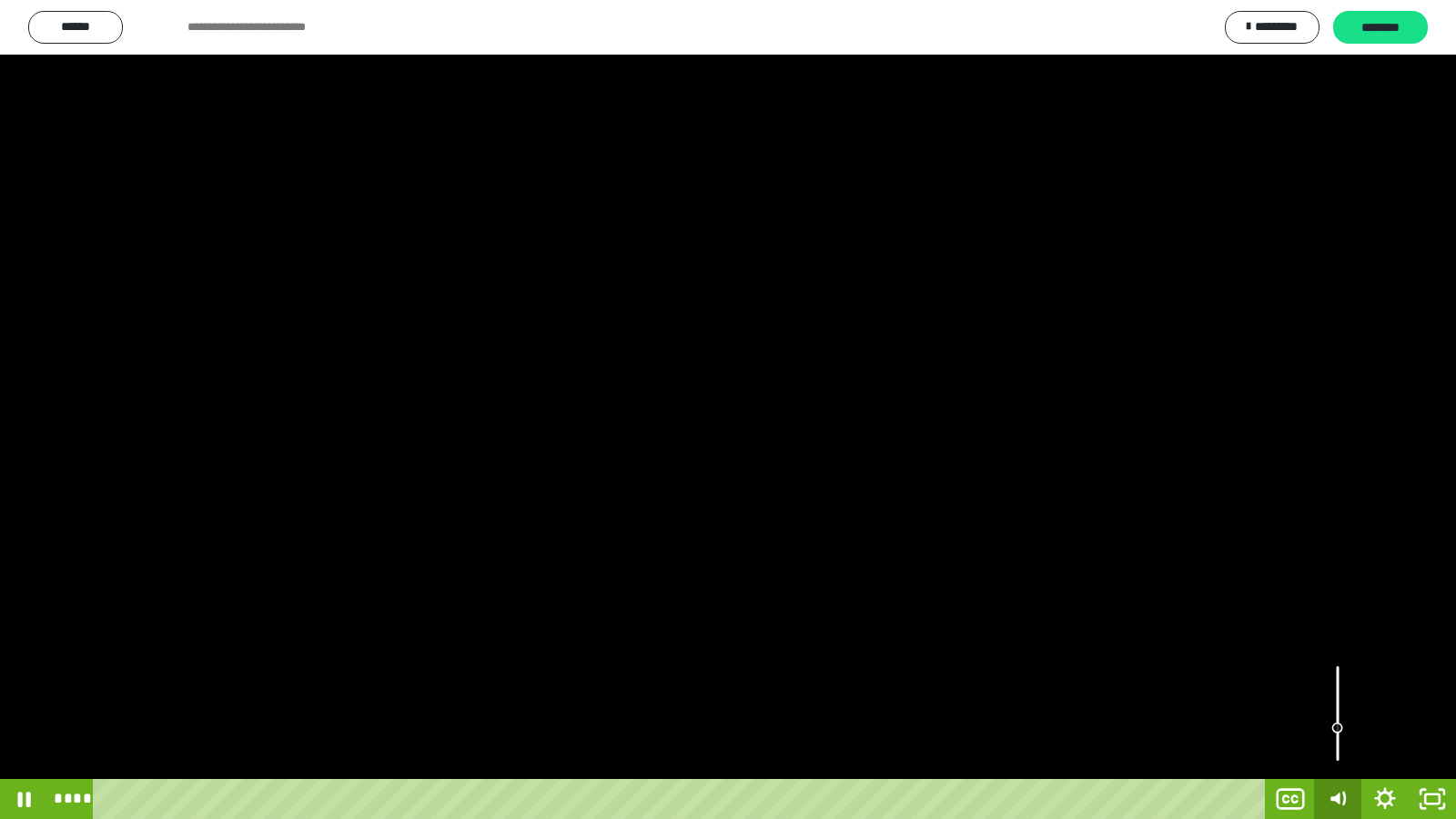 click 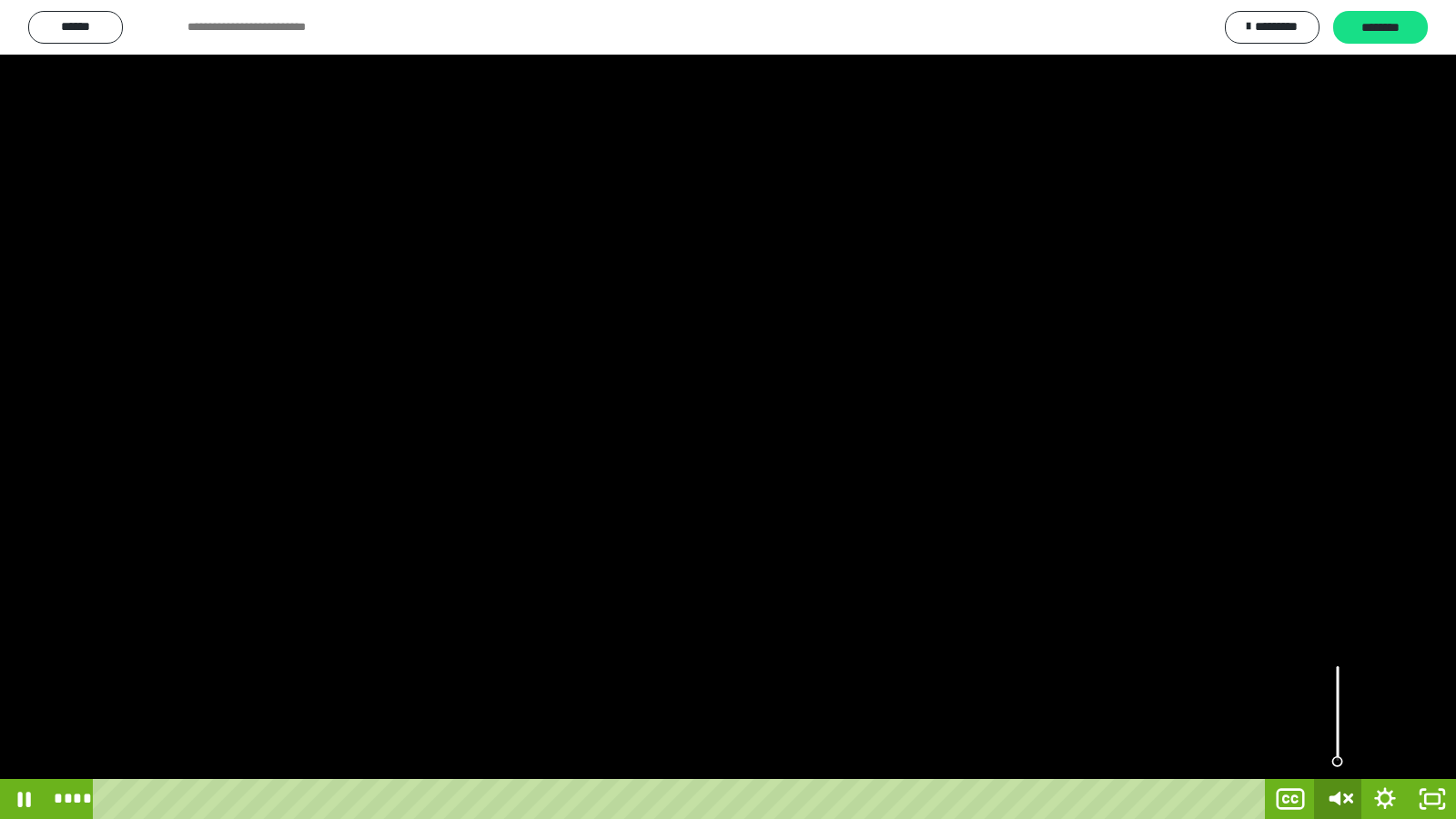 drag, startPoint x: 1336, startPoint y: 791, endPoint x: 1340, endPoint y: 782, distance: 9.848858 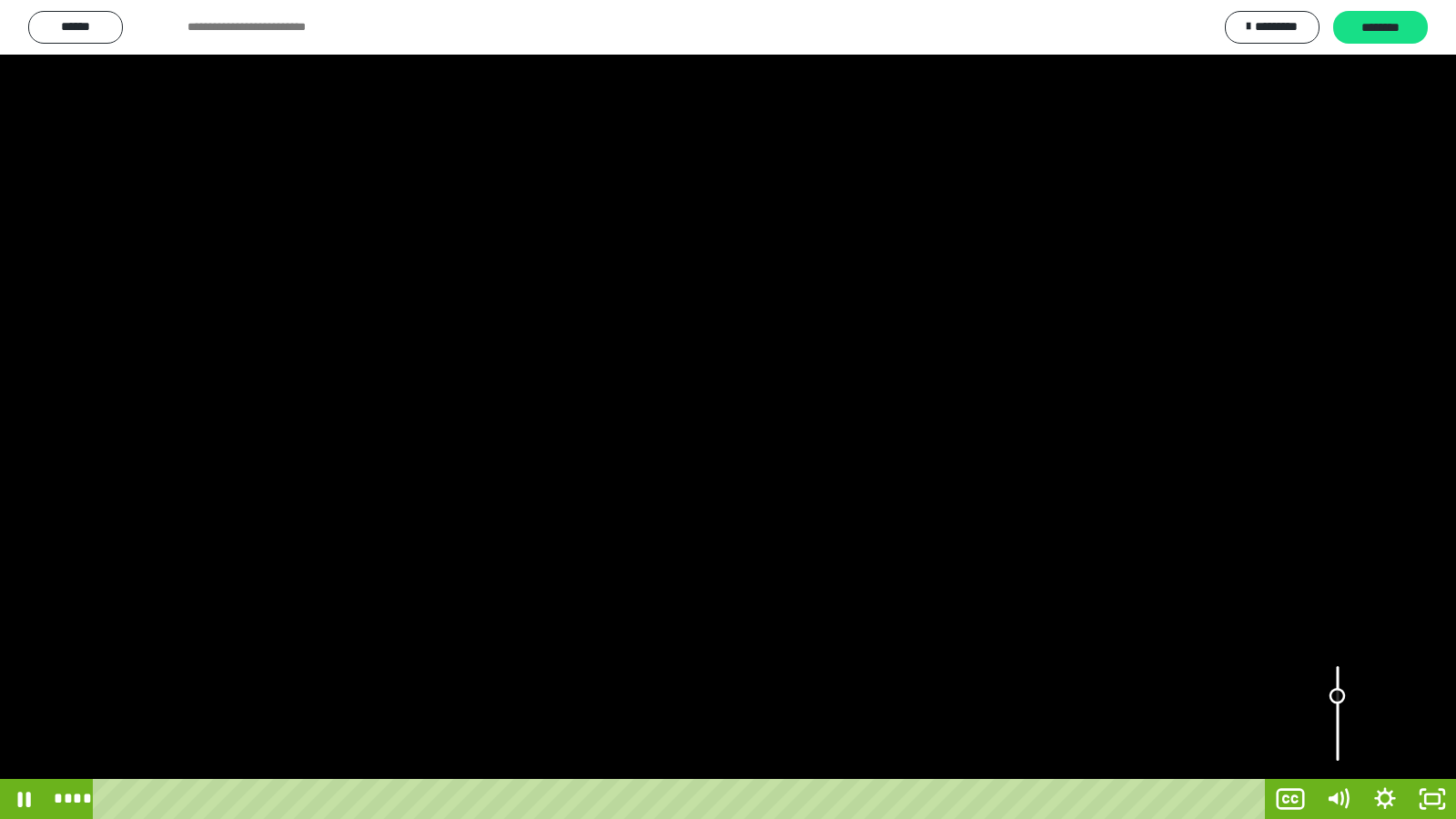 drag, startPoint x: 1335, startPoint y: 696, endPoint x: 1339, endPoint y: 676, distance: 20.39608 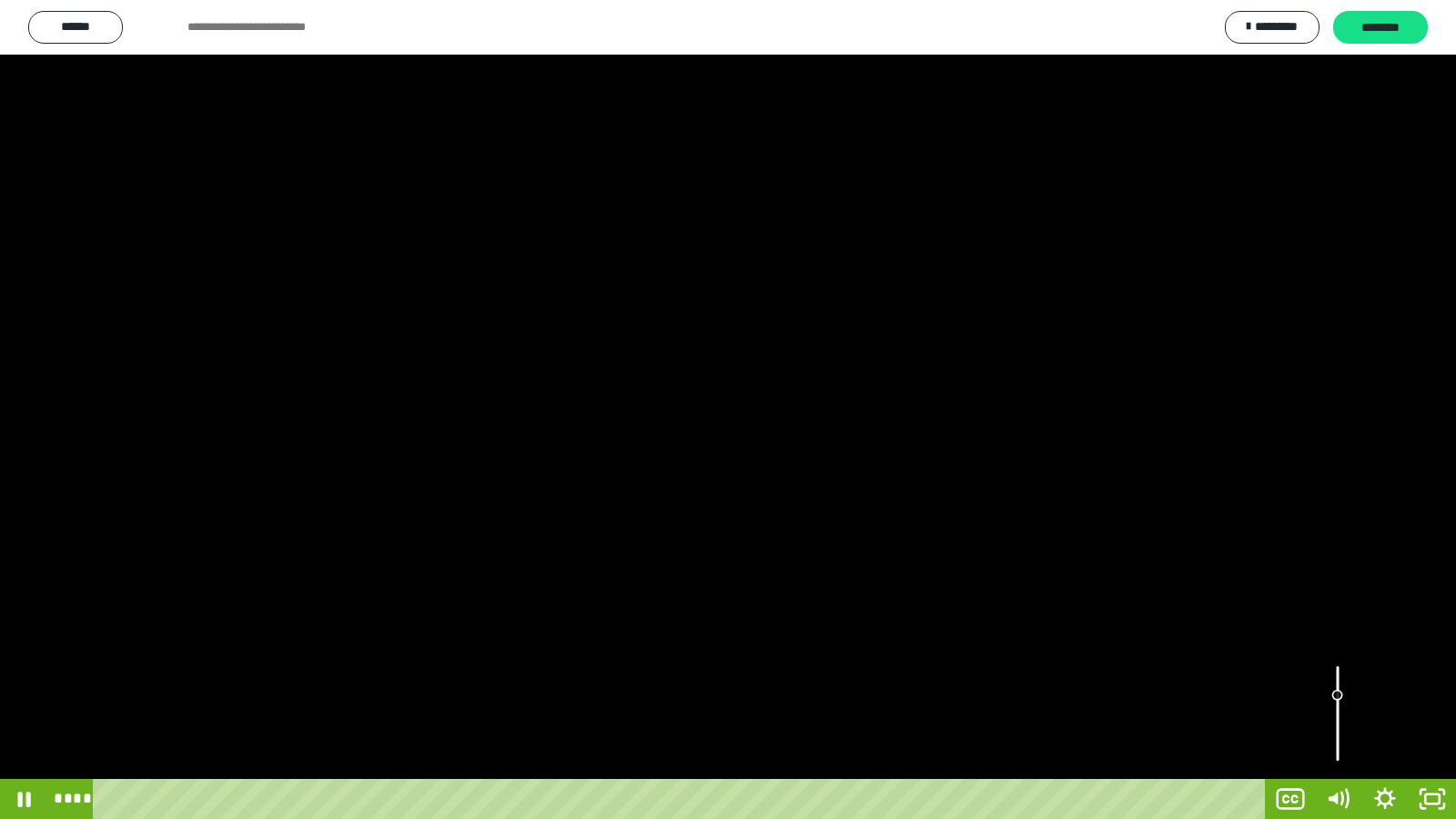 click at bounding box center (1338, 713) 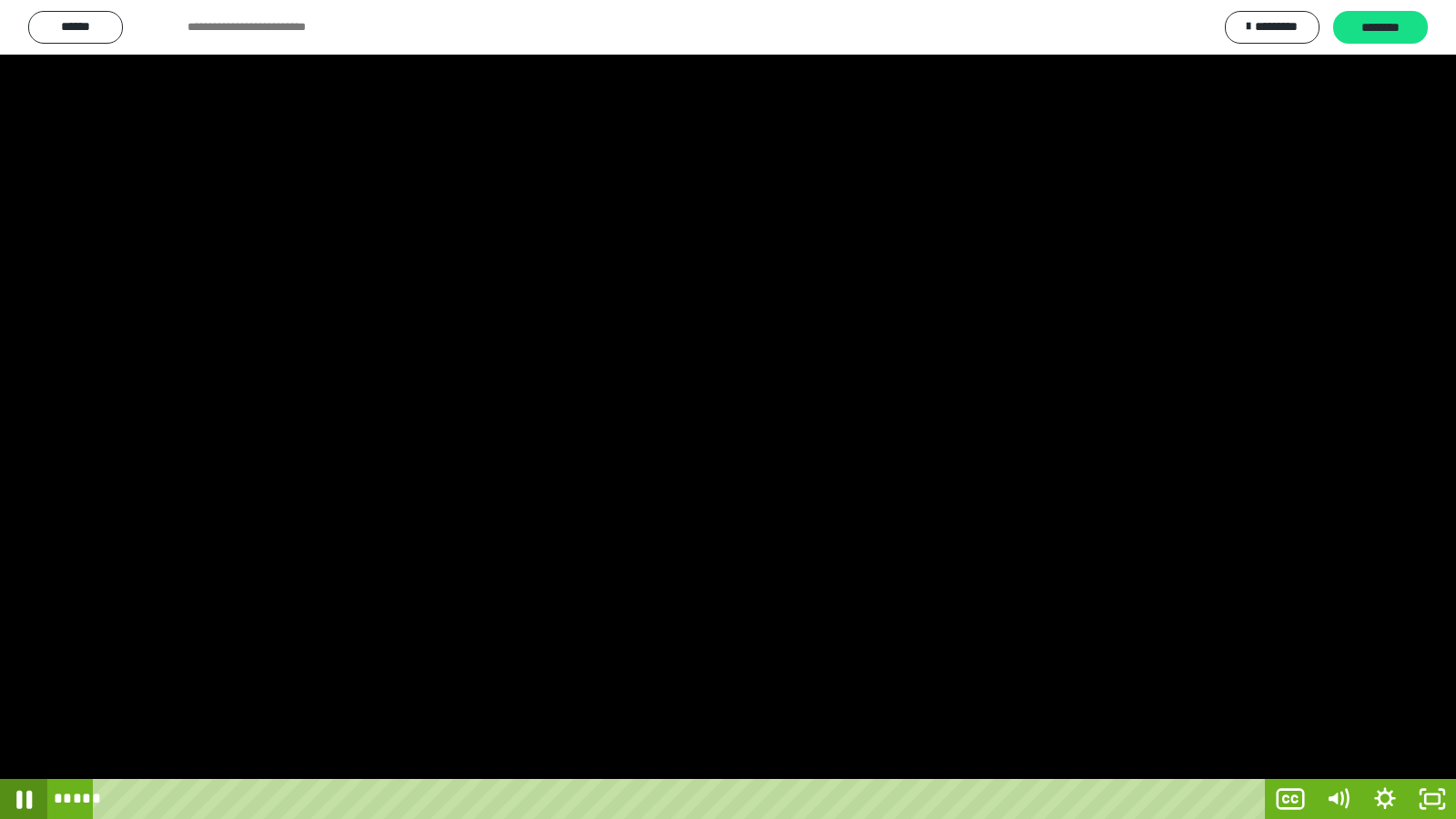 click 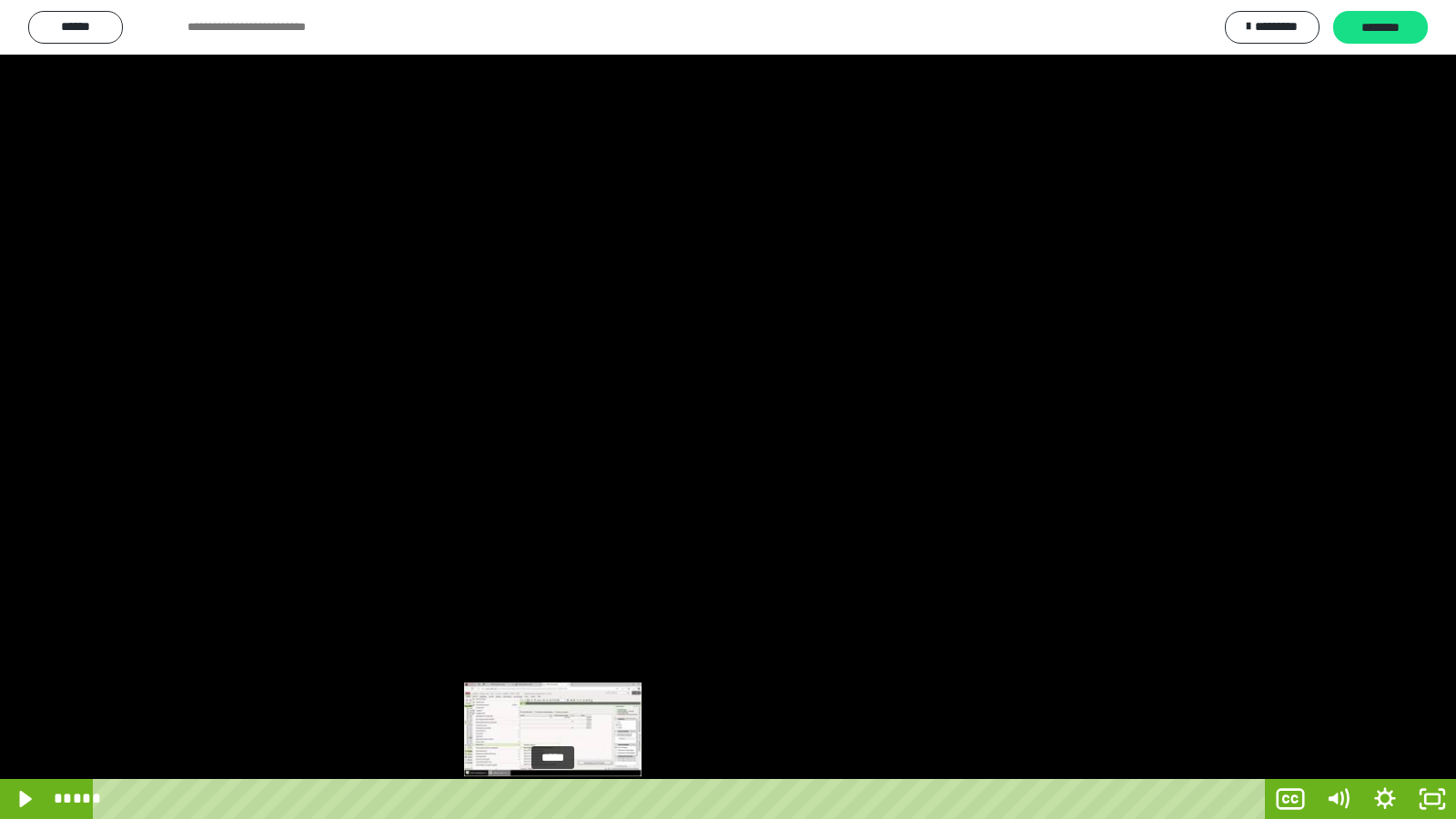 click on "*****" at bounding box center [682, 799] 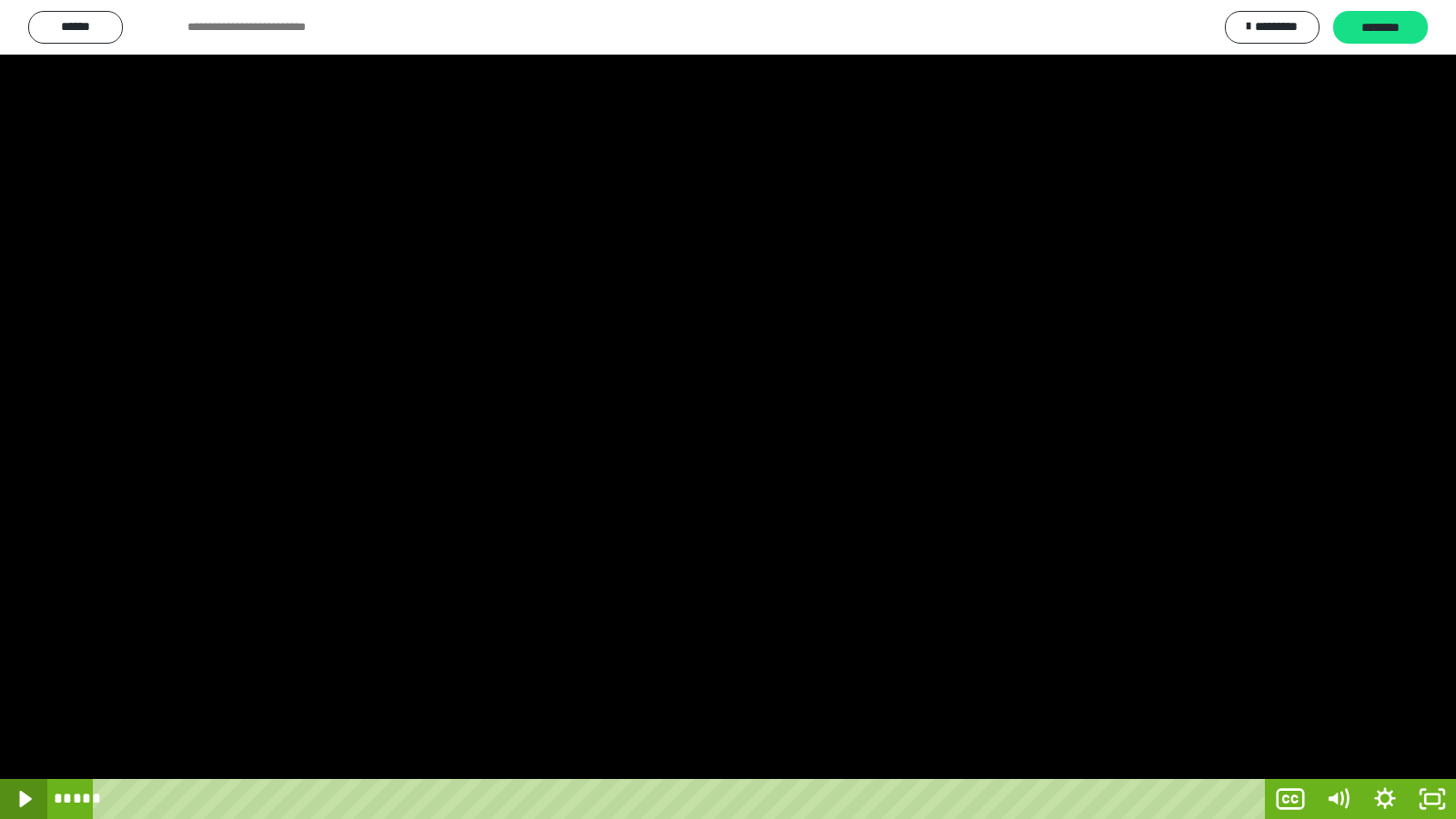 click 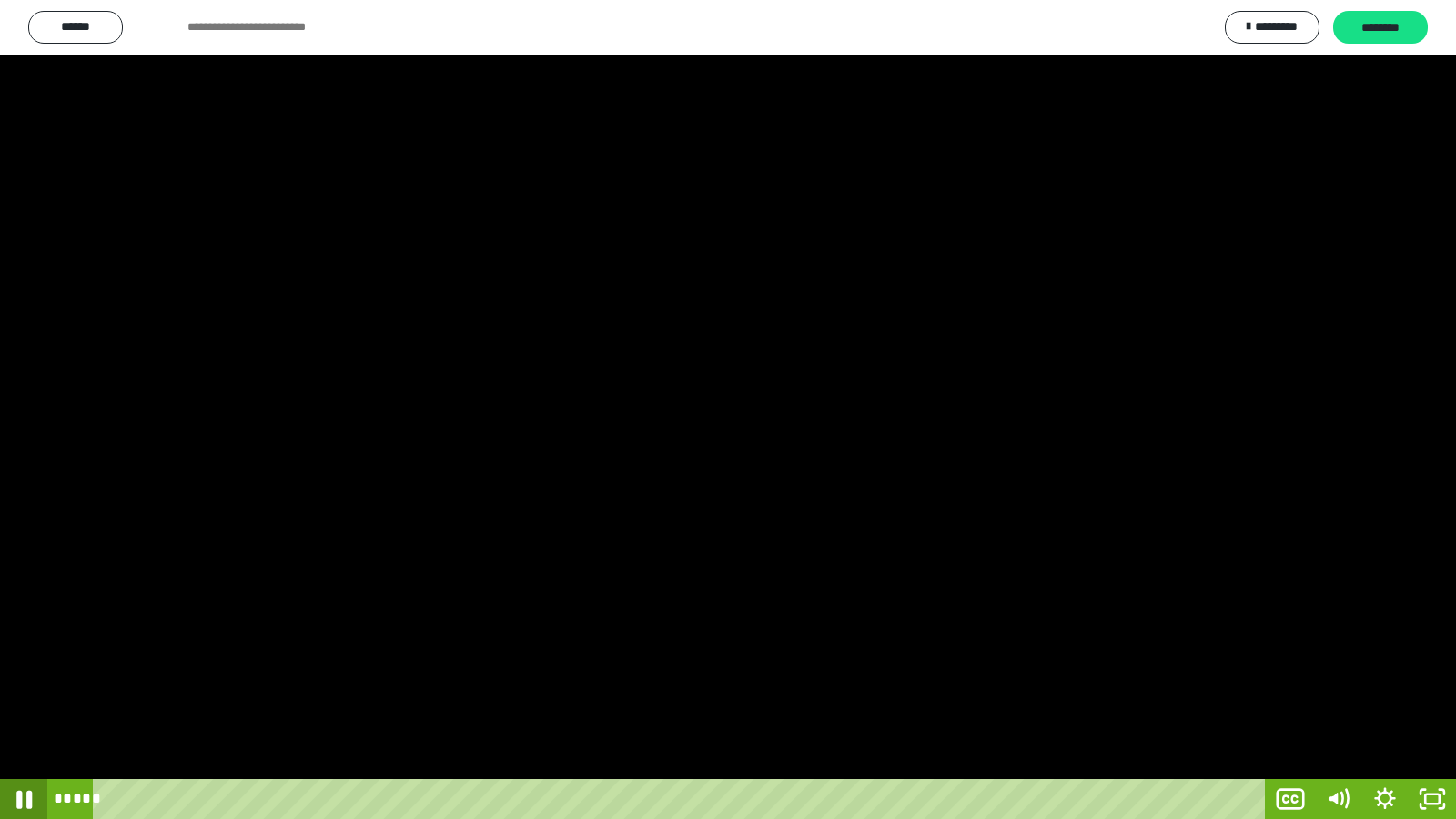 click 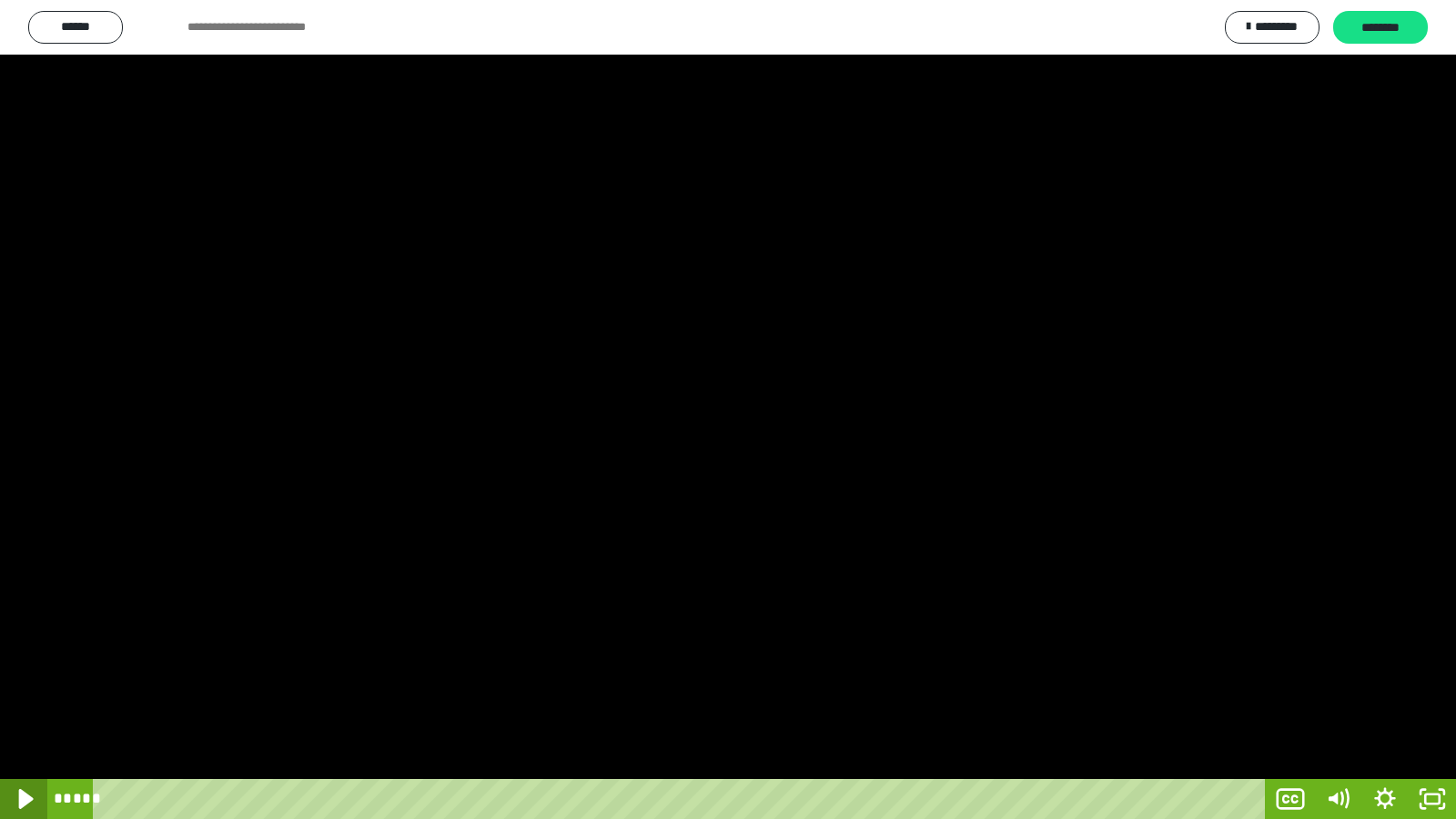 click 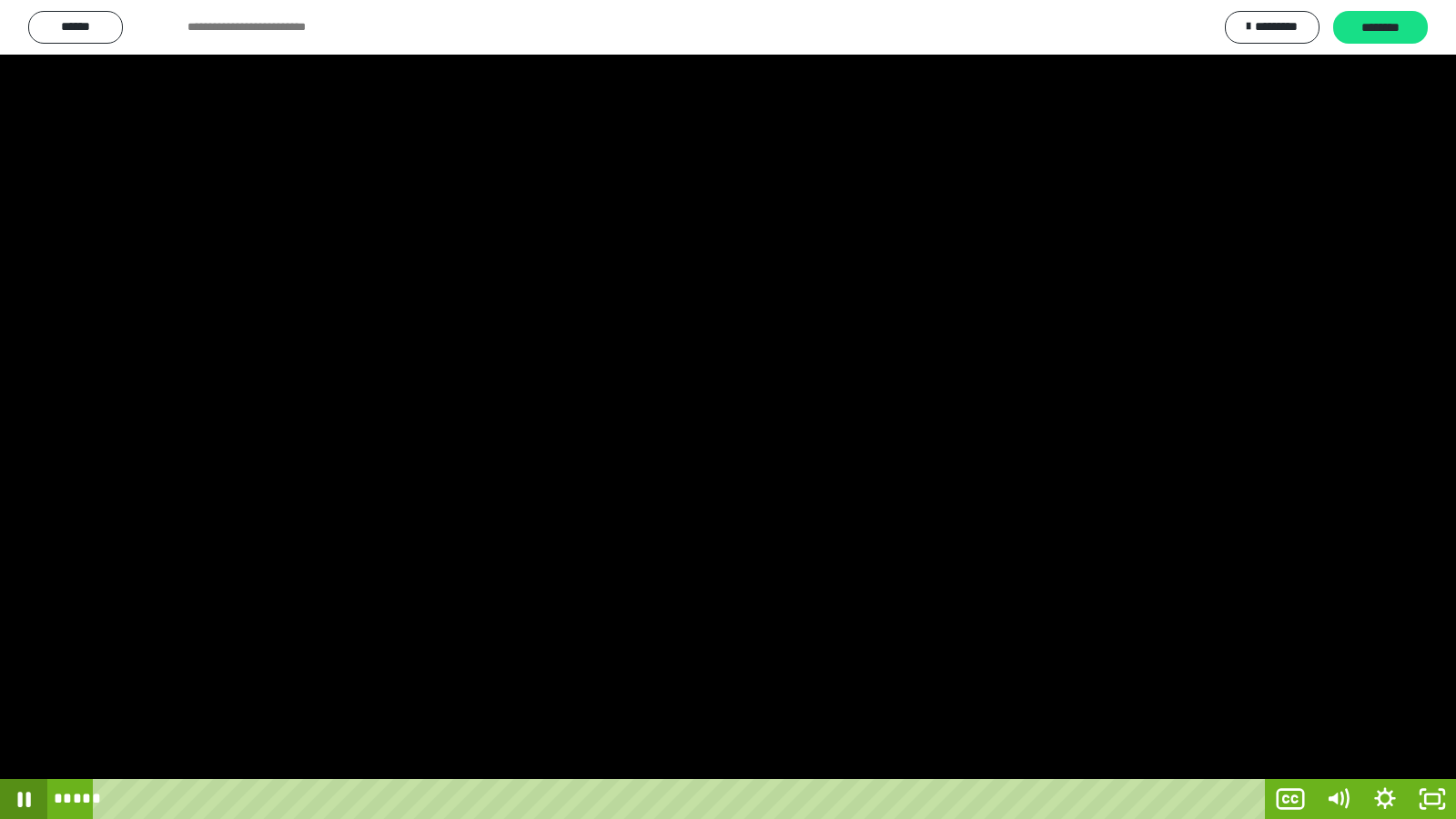 click 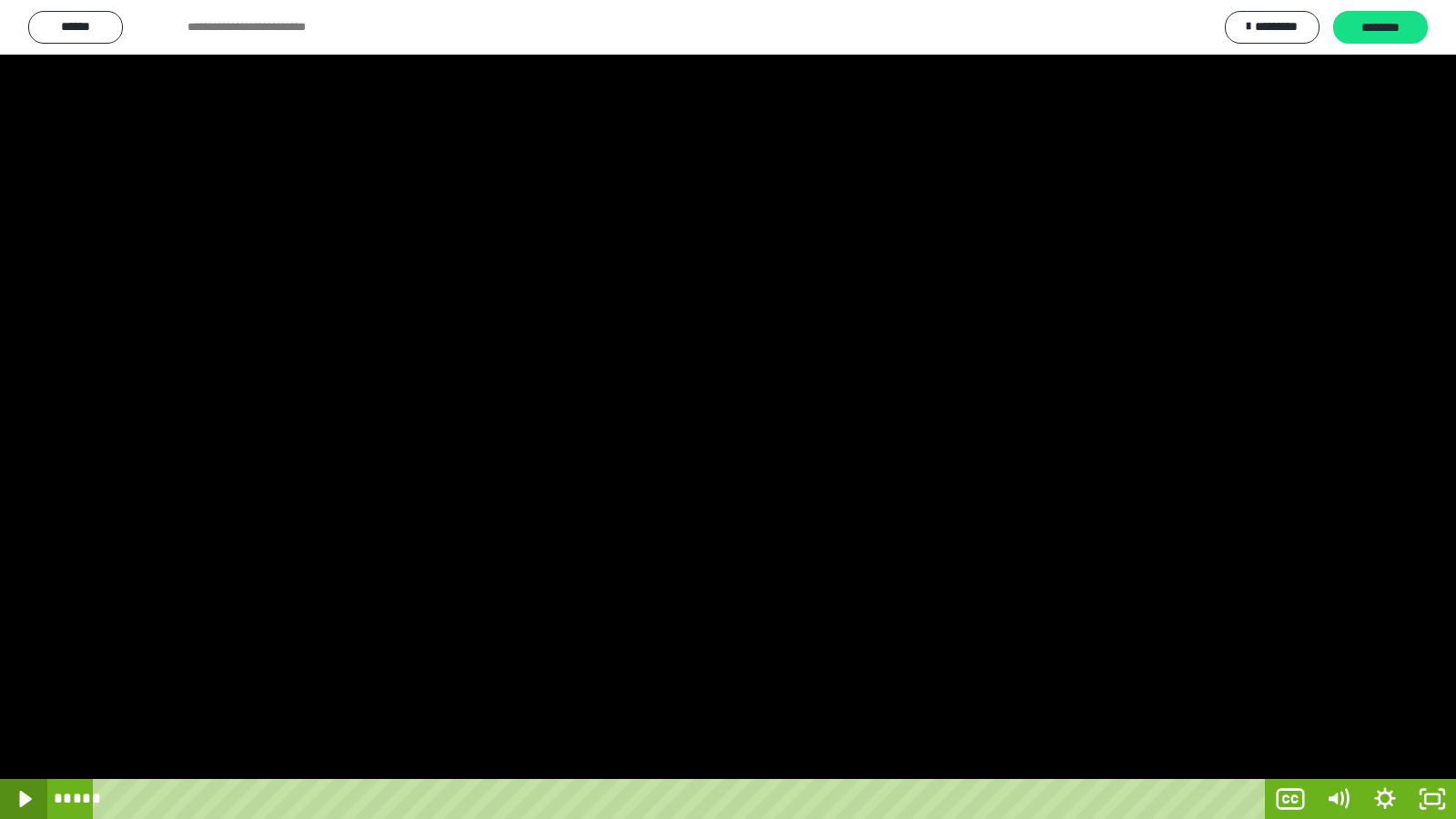 click 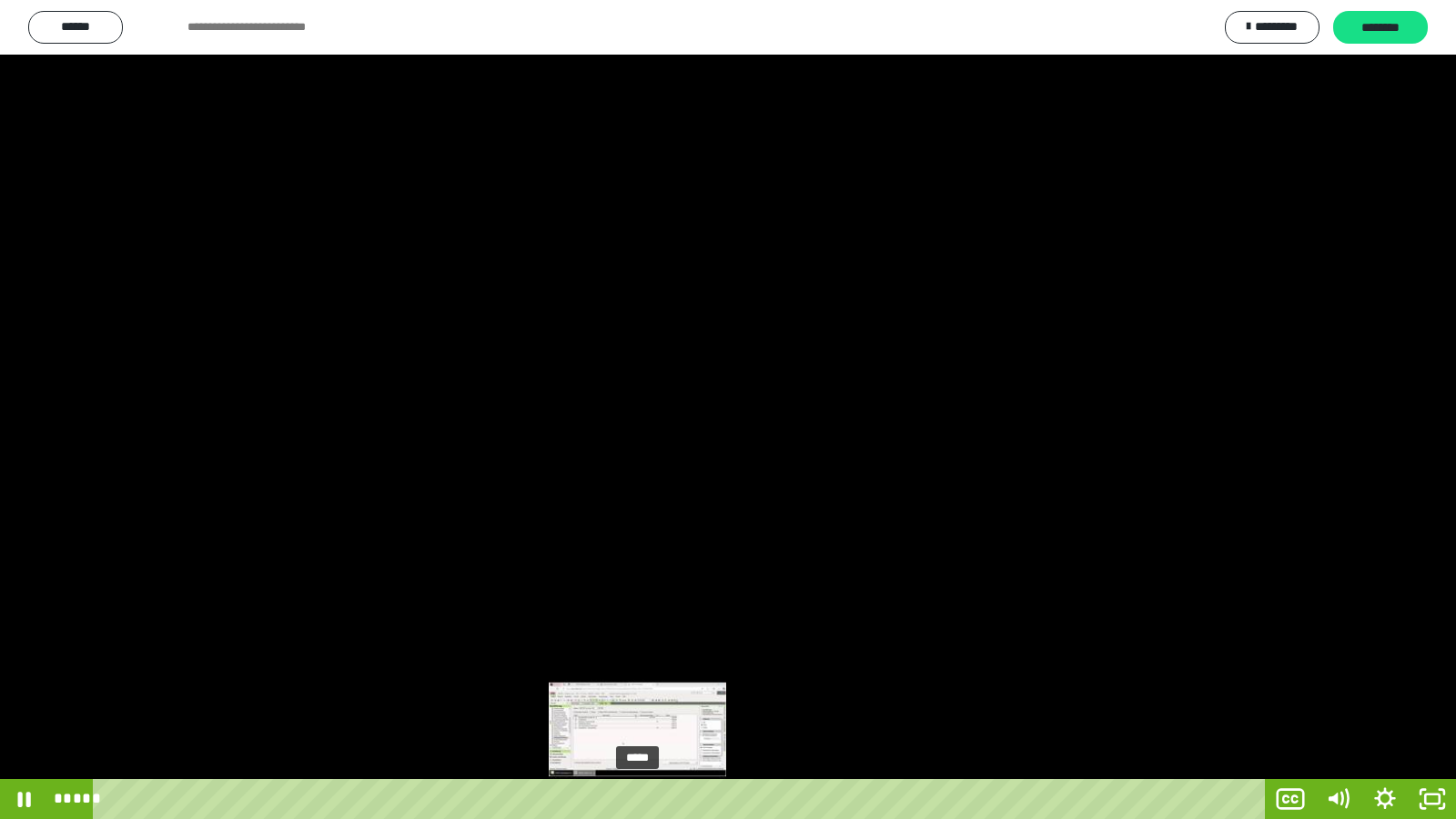 click on "*****" at bounding box center (682, 799) 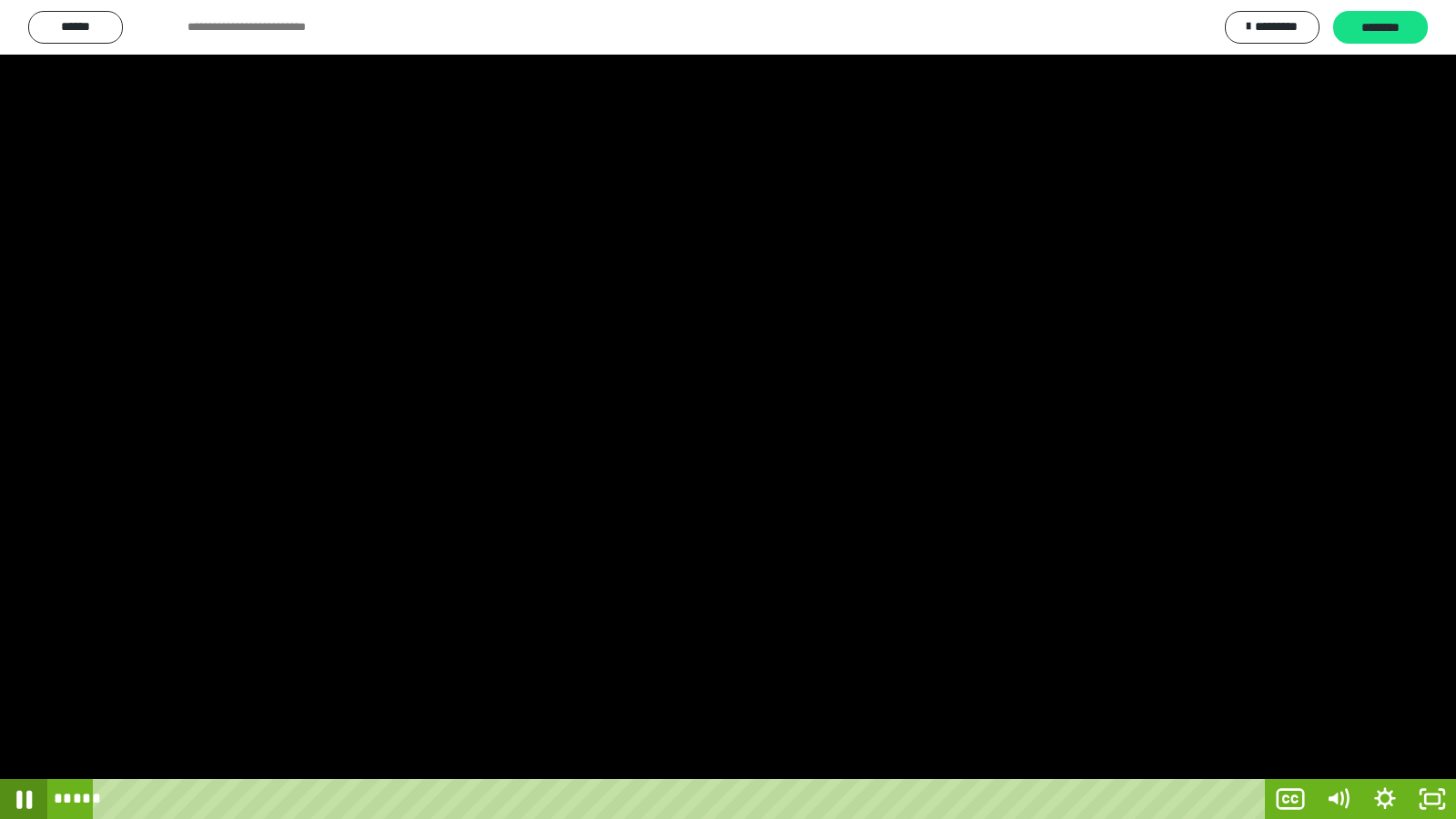 click 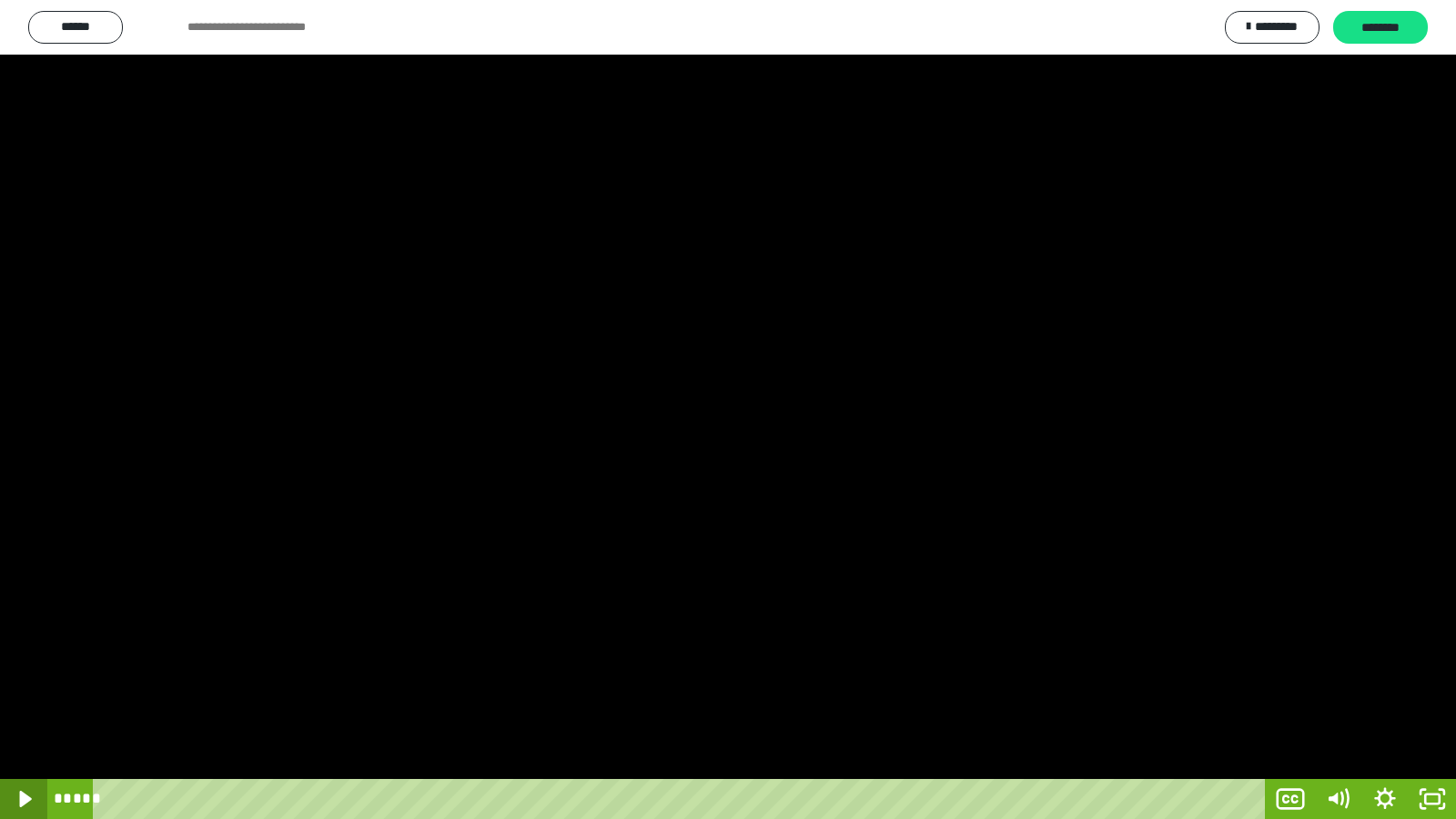 click 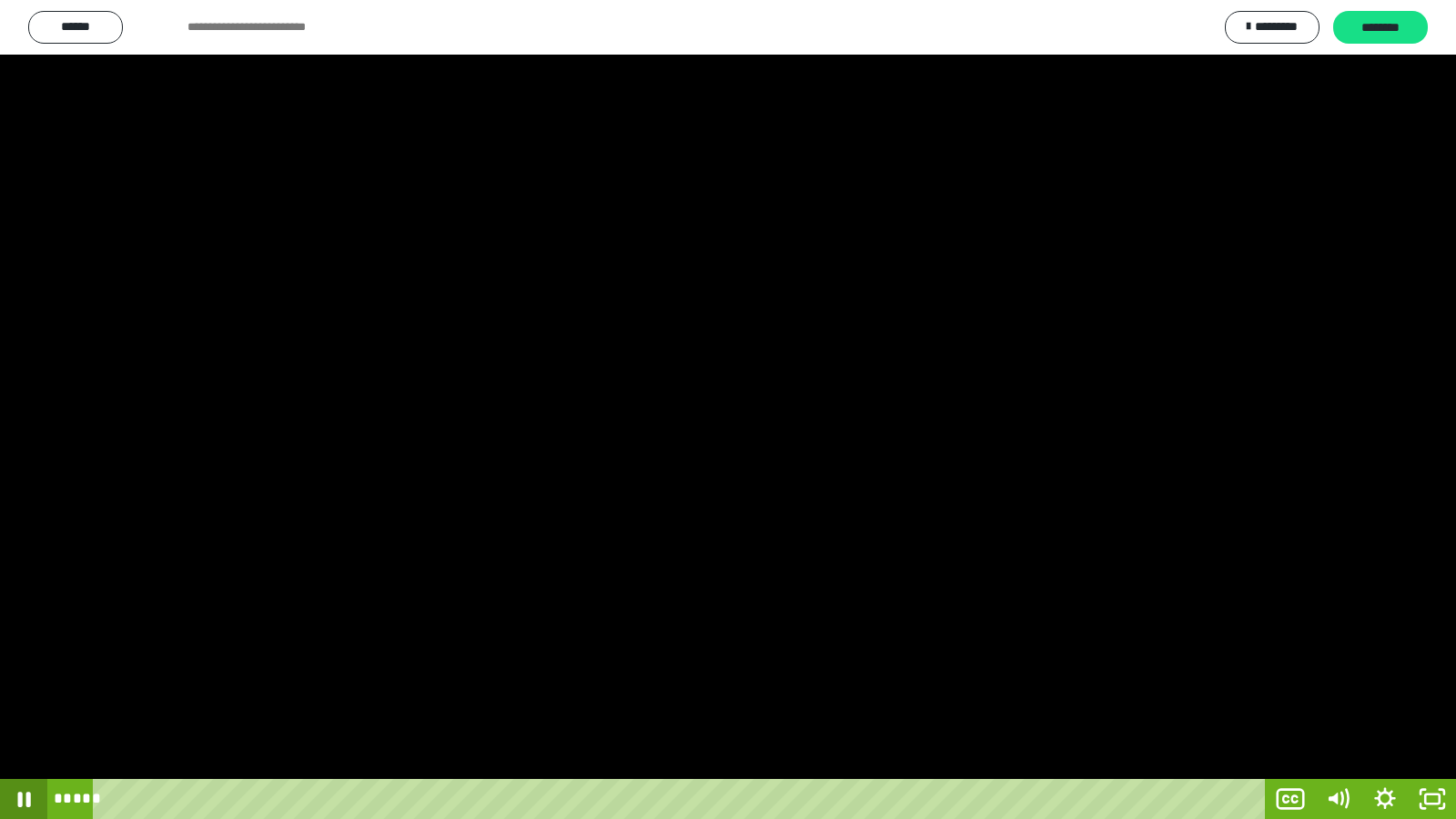 click 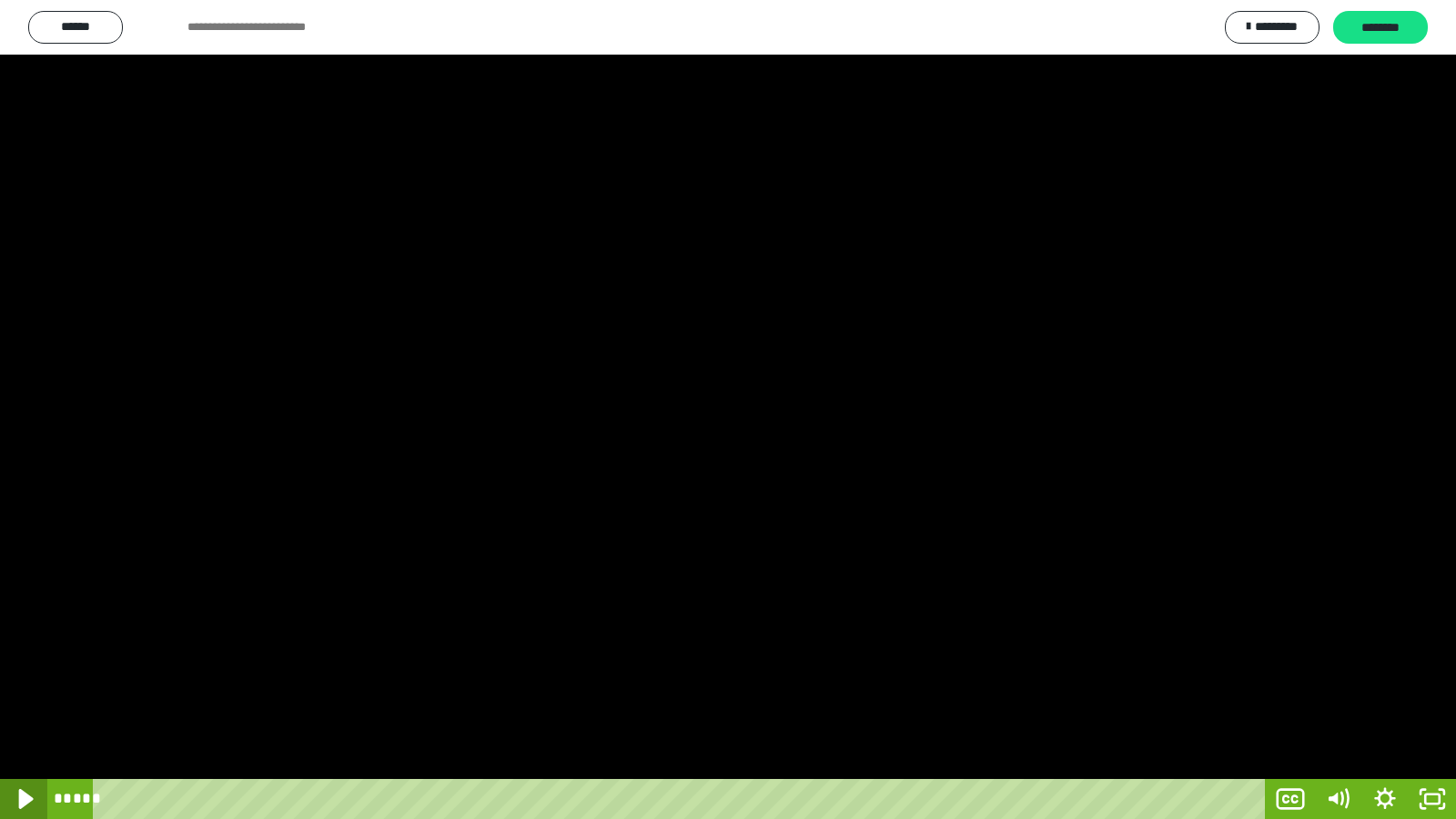 click 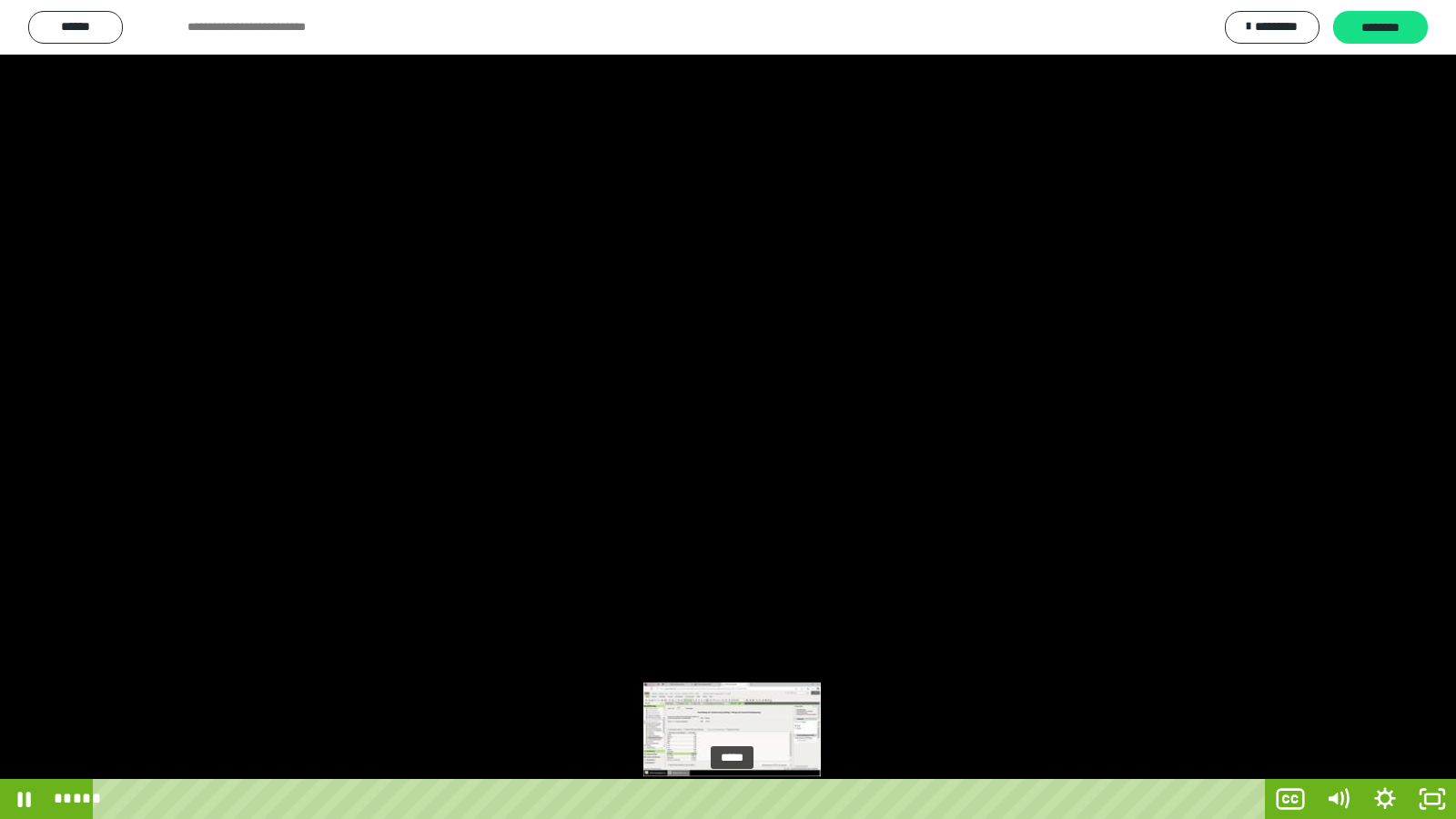 click on "*****" at bounding box center (682, 799) 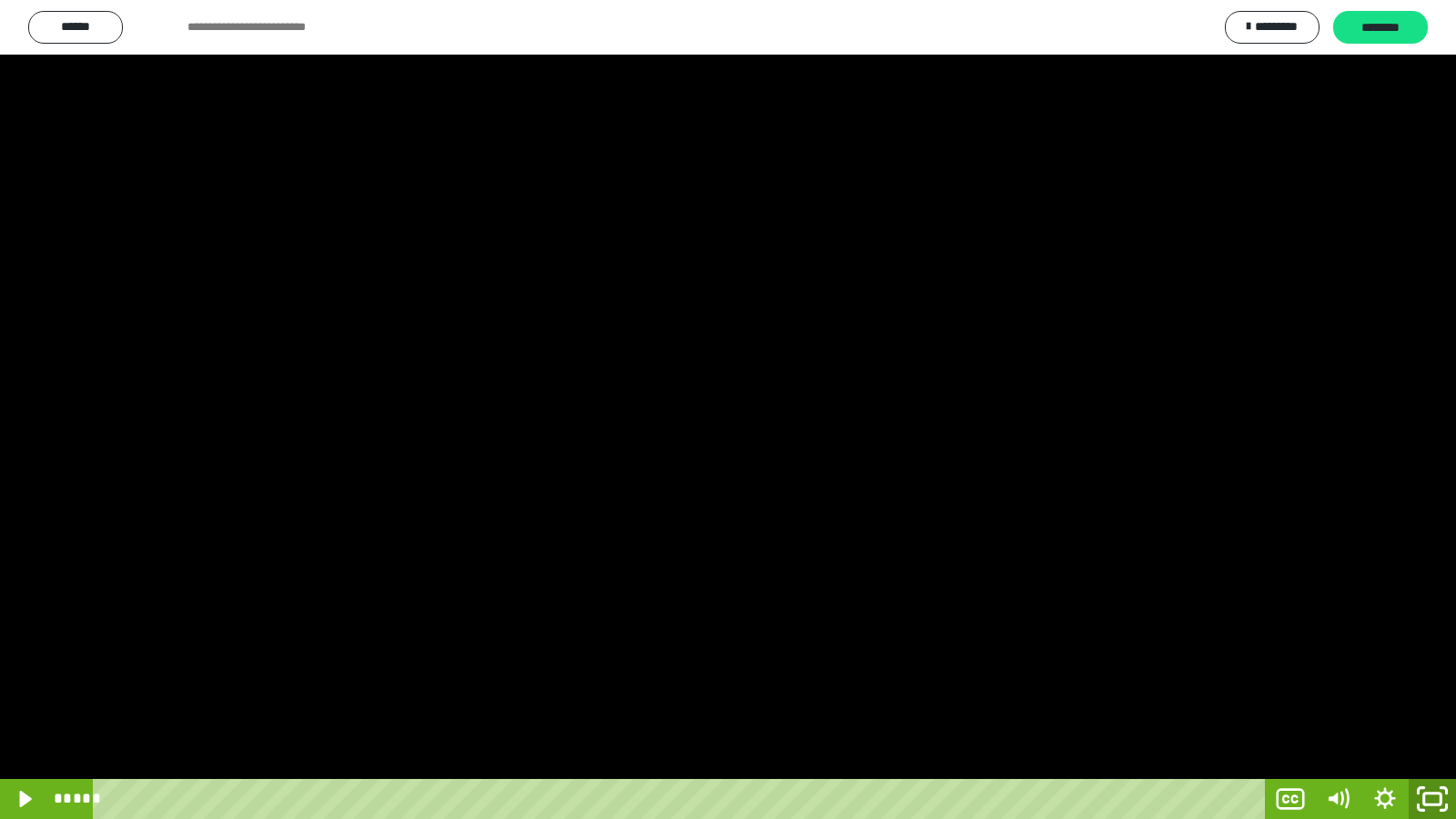 click 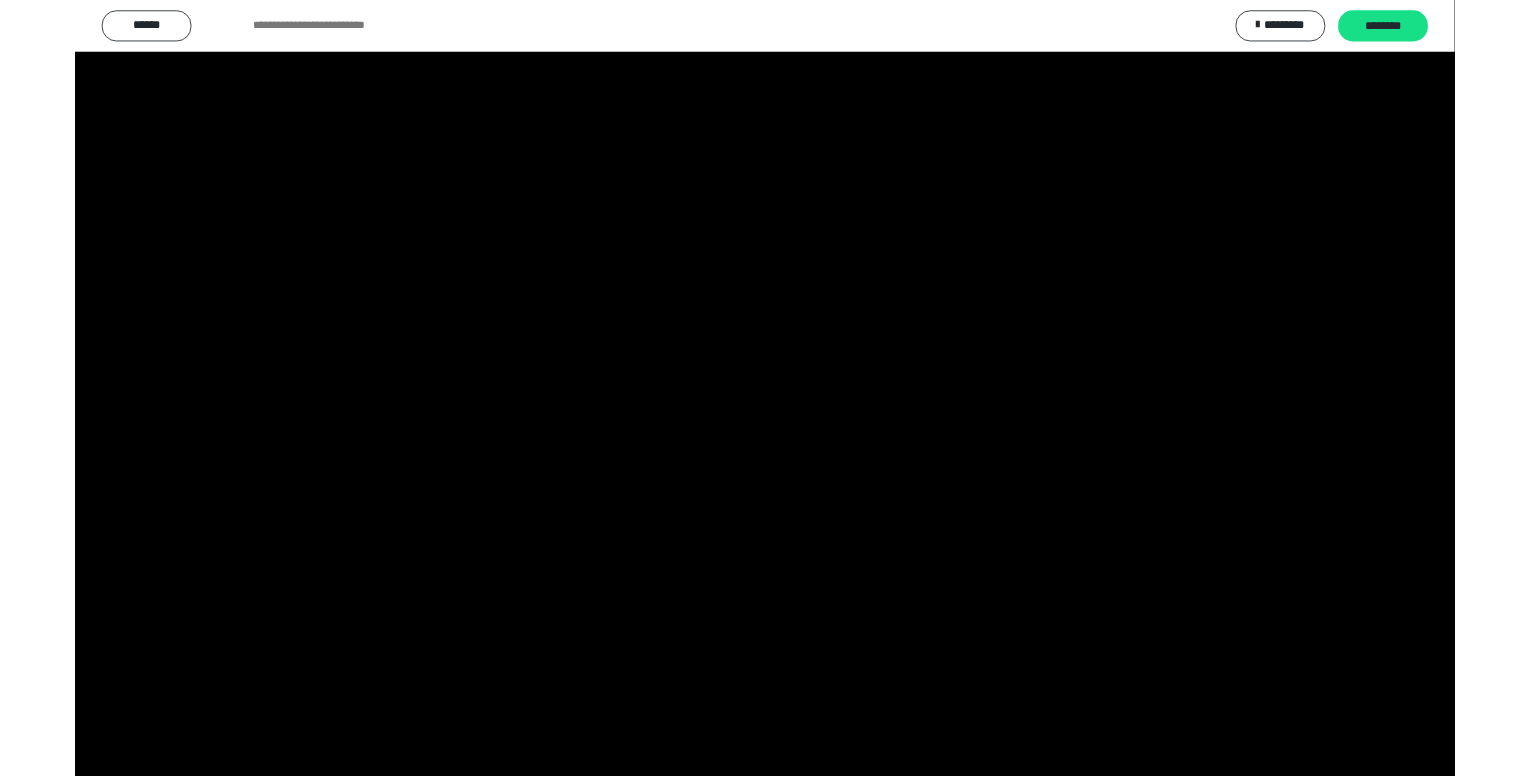 scroll, scrollTop: 185, scrollLeft: 0, axis: vertical 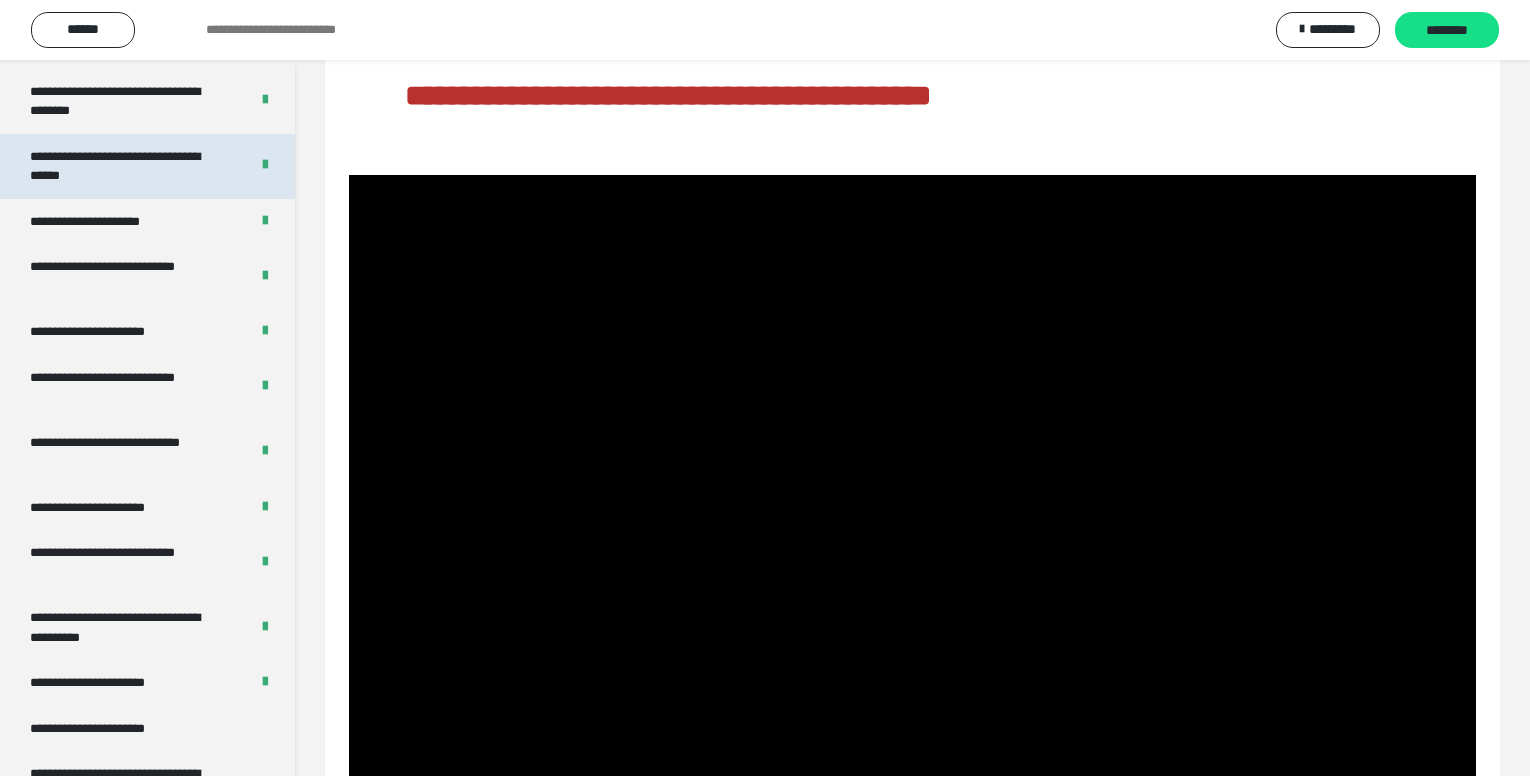 click on "**********" at bounding box center [124, 166] 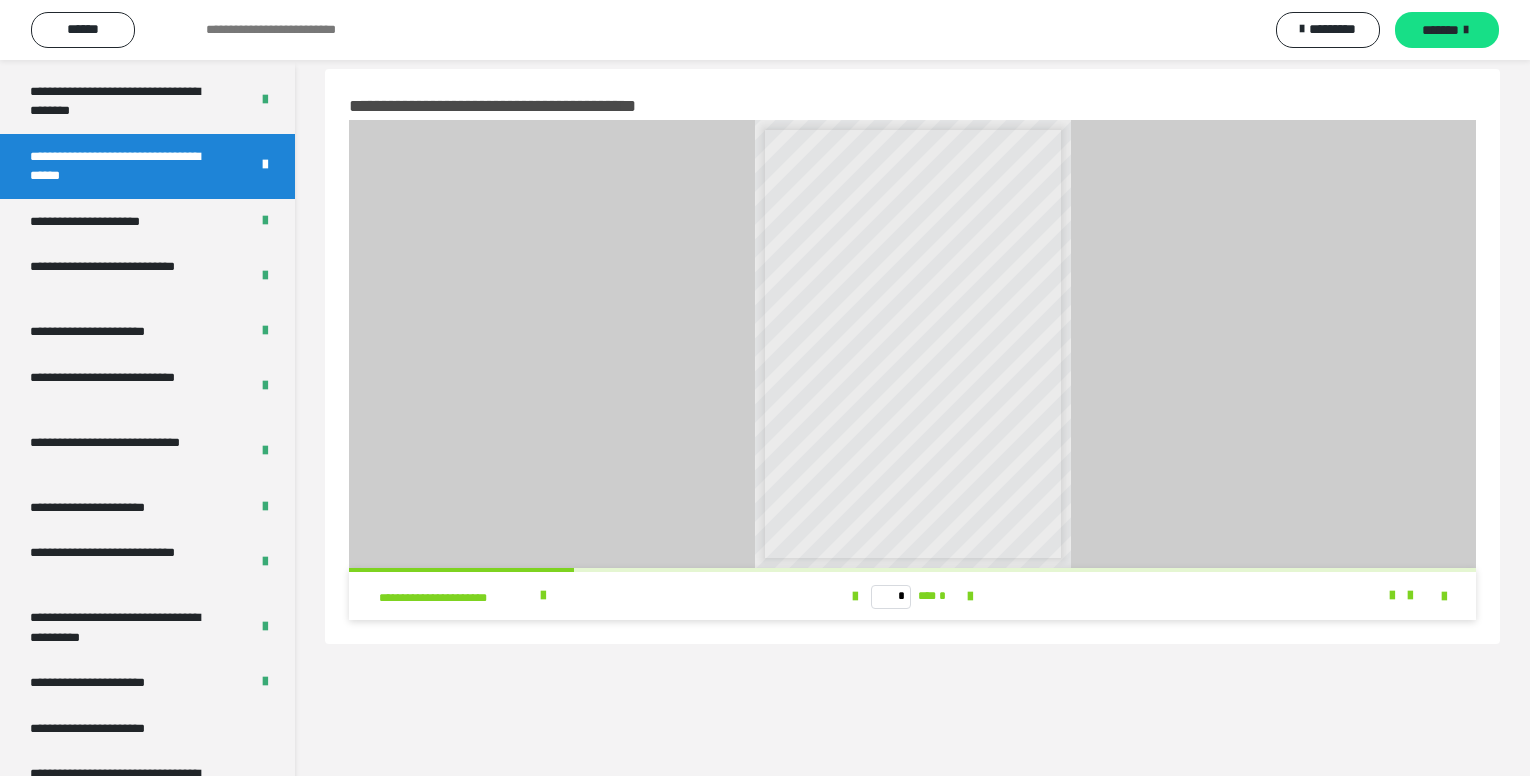 scroll, scrollTop: 0, scrollLeft: 0, axis: both 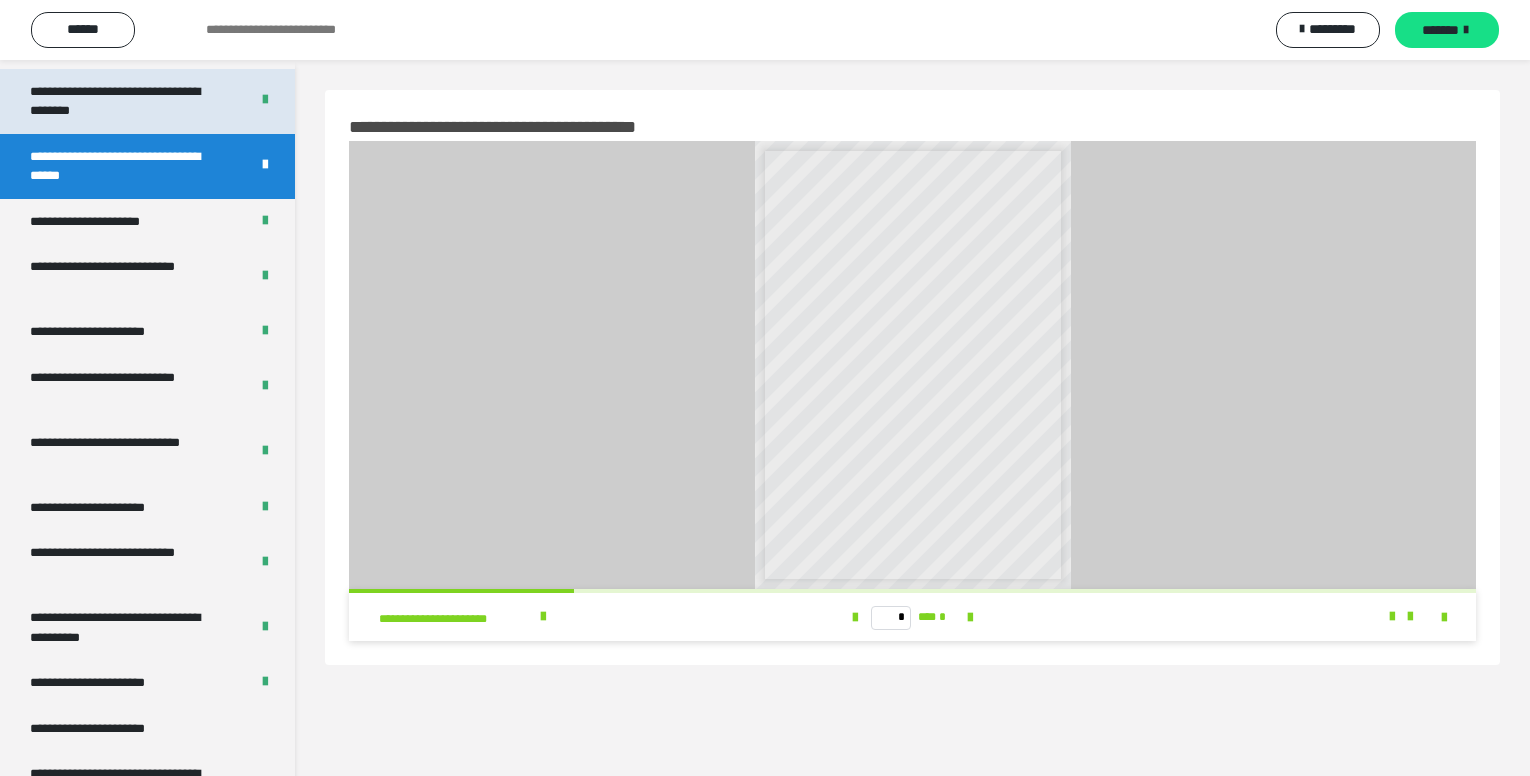 click on "**********" at bounding box center (124, 101) 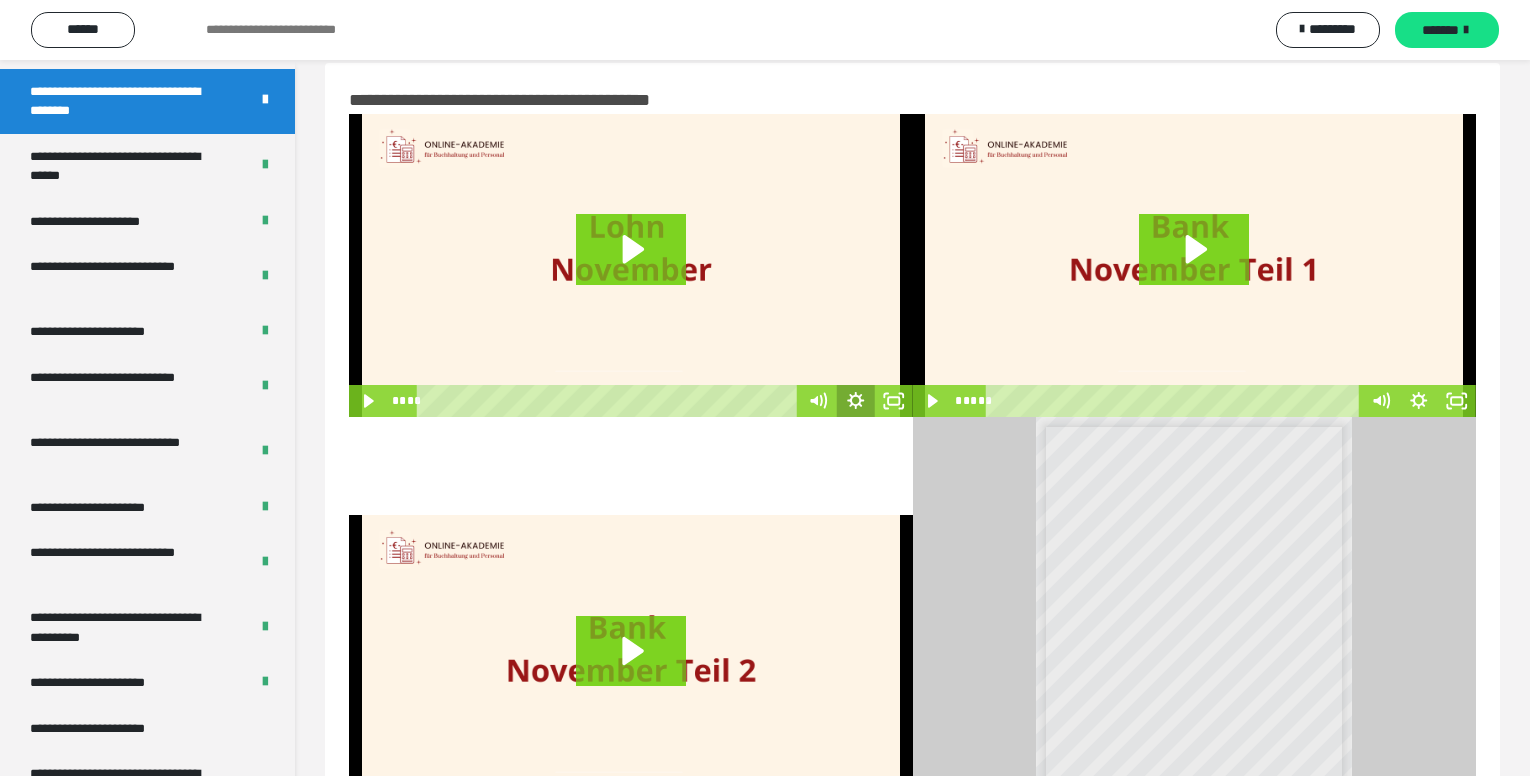 scroll, scrollTop: 0, scrollLeft: 0, axis: both 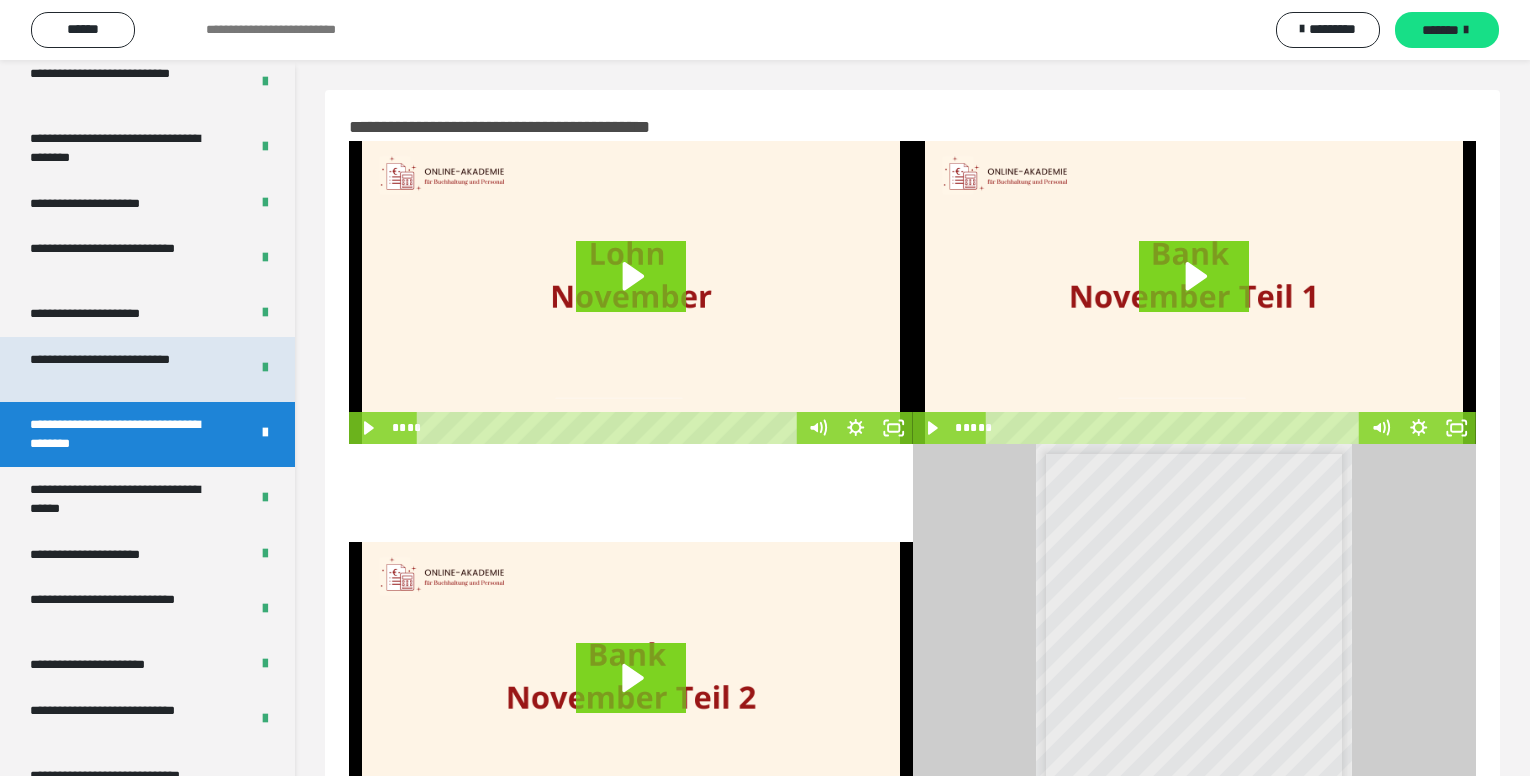 click on "**********" at bounding box center [124, 369] 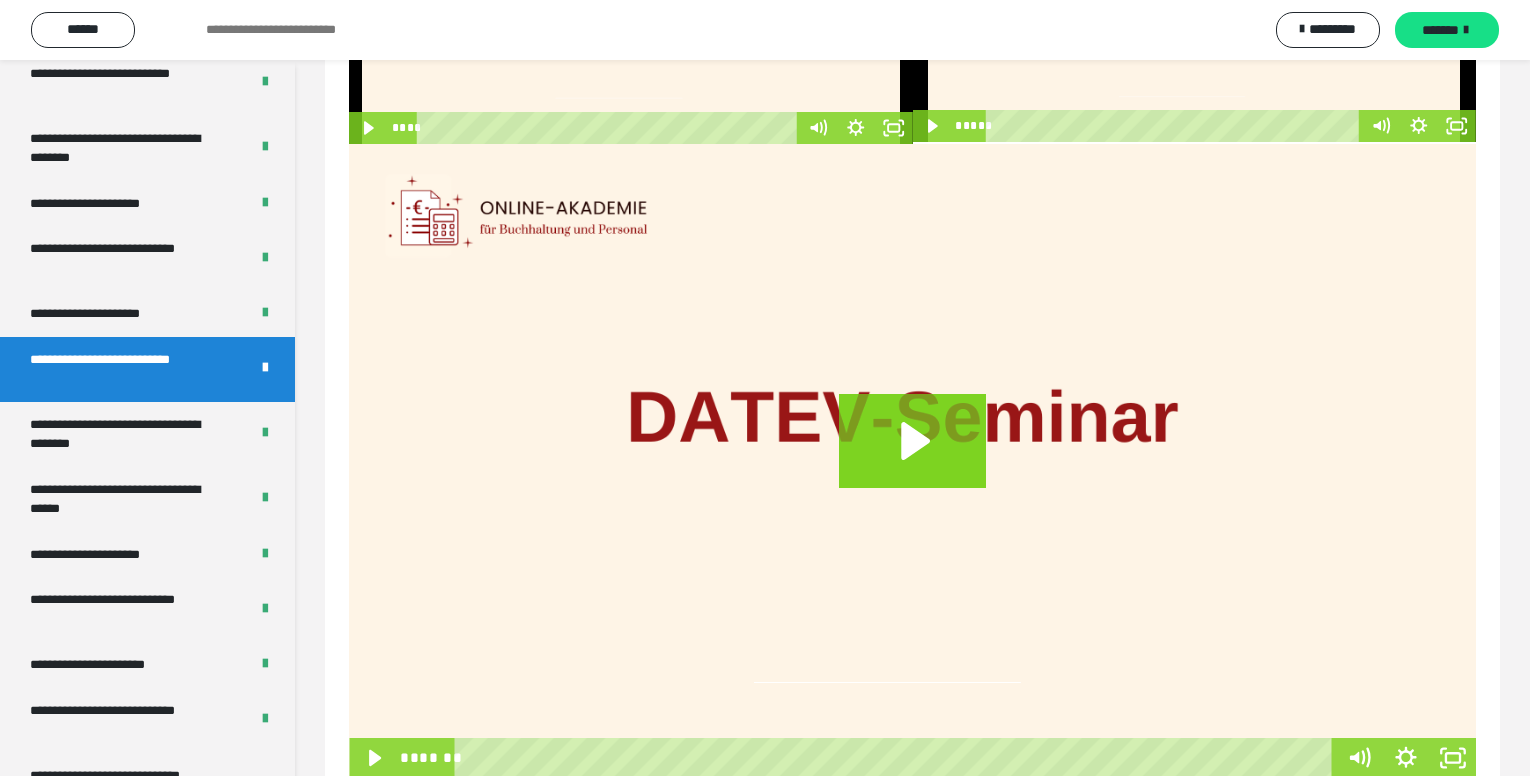 scroll, scrollTop: 356, scrollLeft: 0, axis: vertical 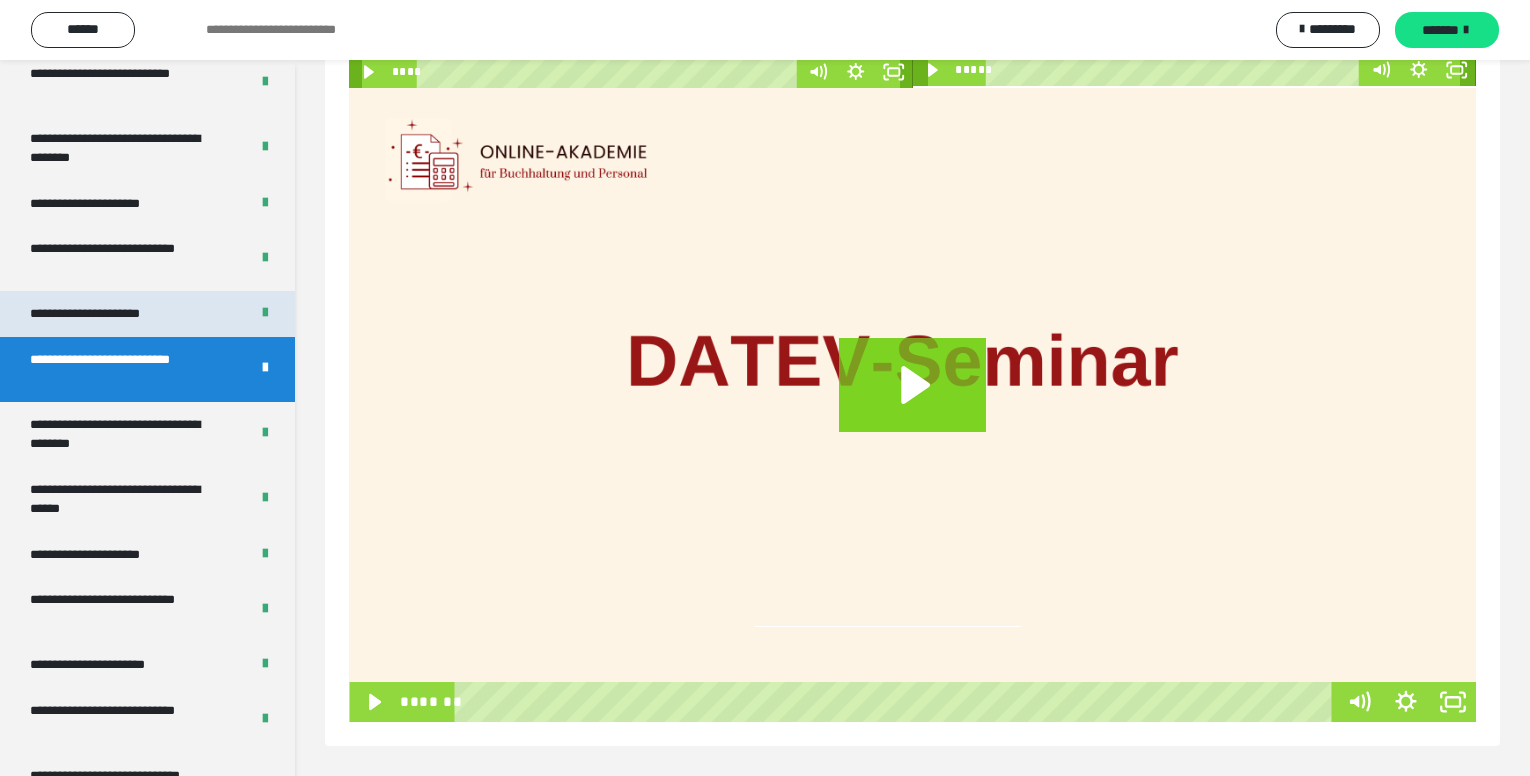 click on "**********" at bounding box center [108, 314] 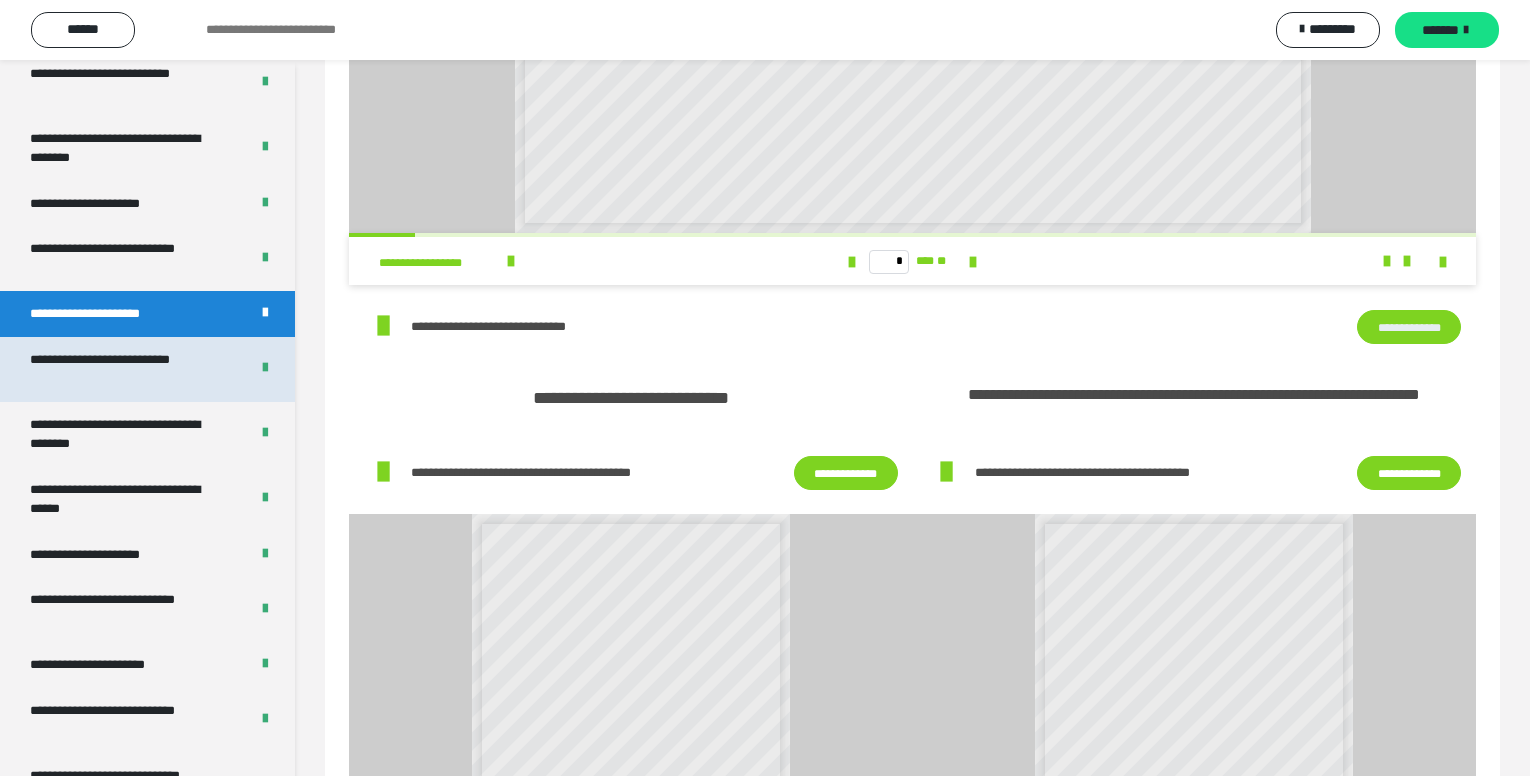 click on "**********" at bounding box center (124, 369) 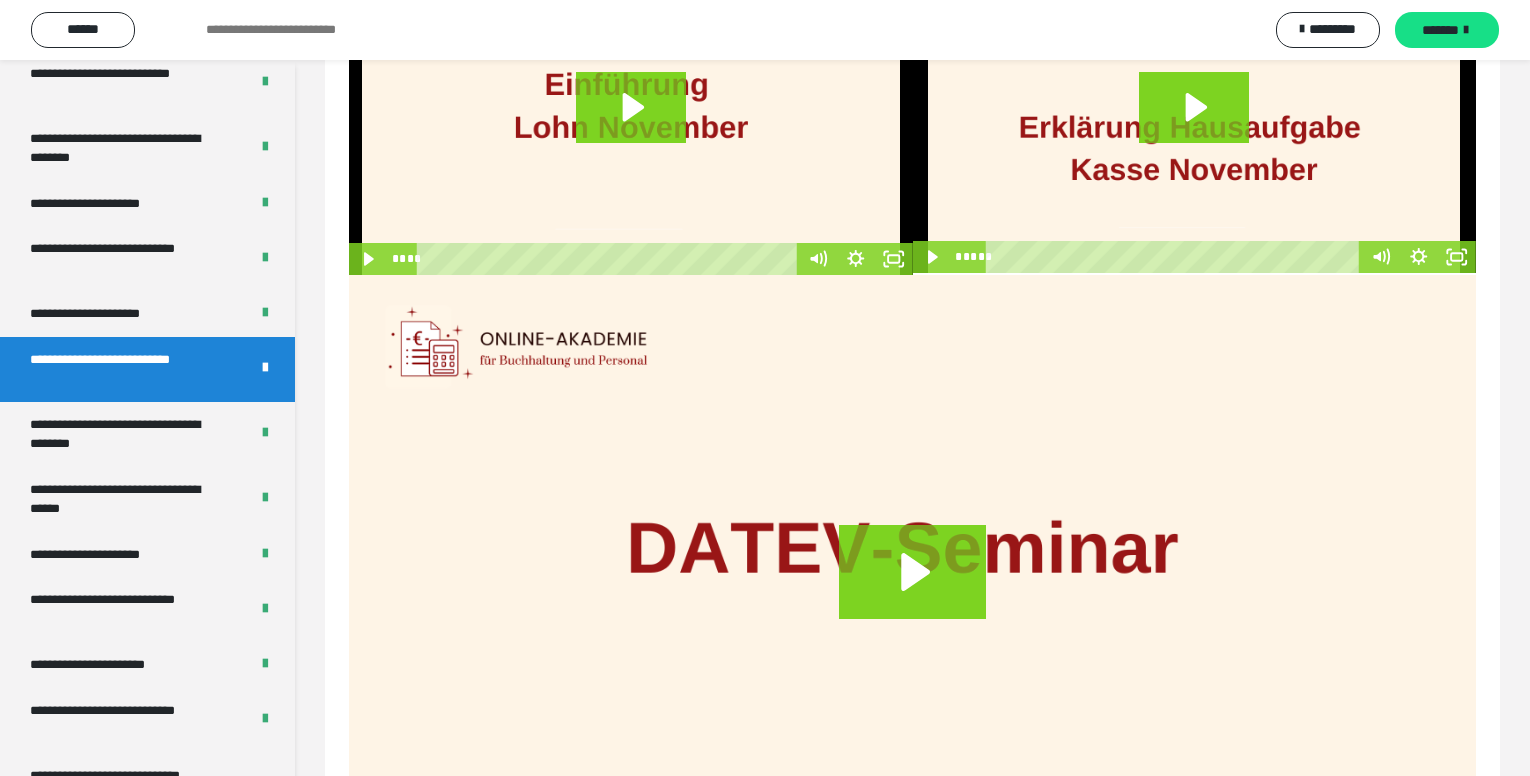 scroll, scrollTop: 356, scrollLeft: 0, axis: vertical 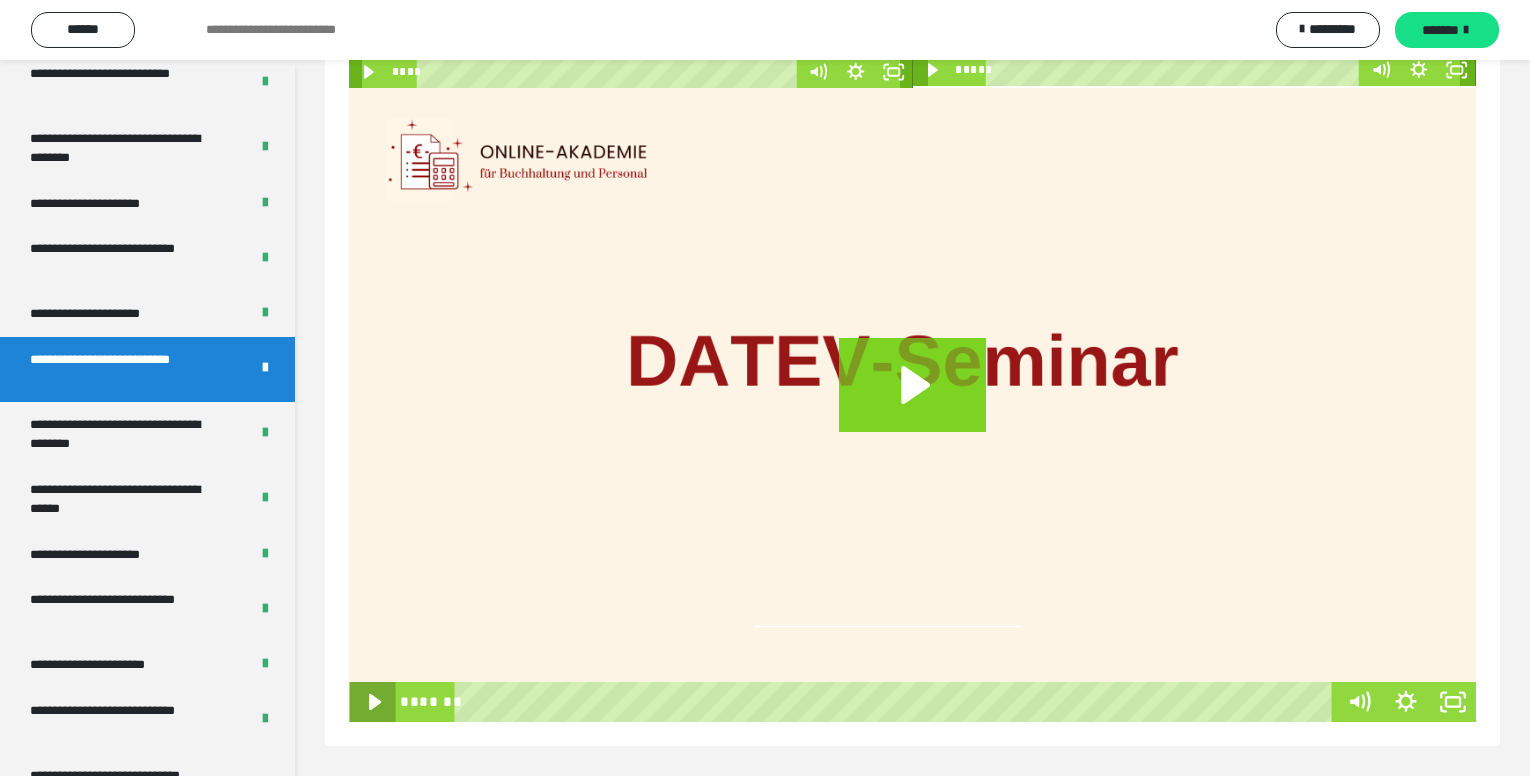 click 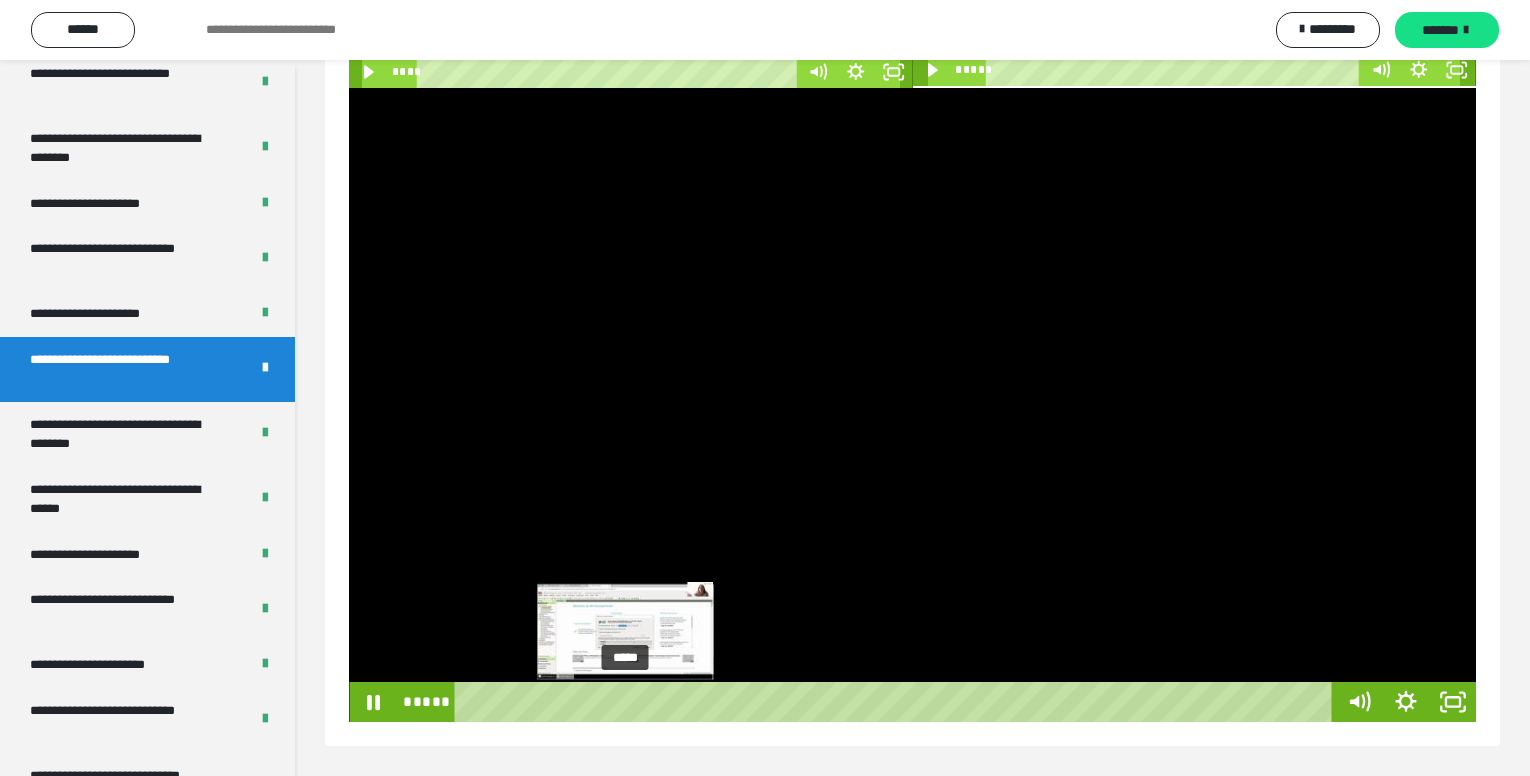 click on "*****" at bounding box center [897, 702] 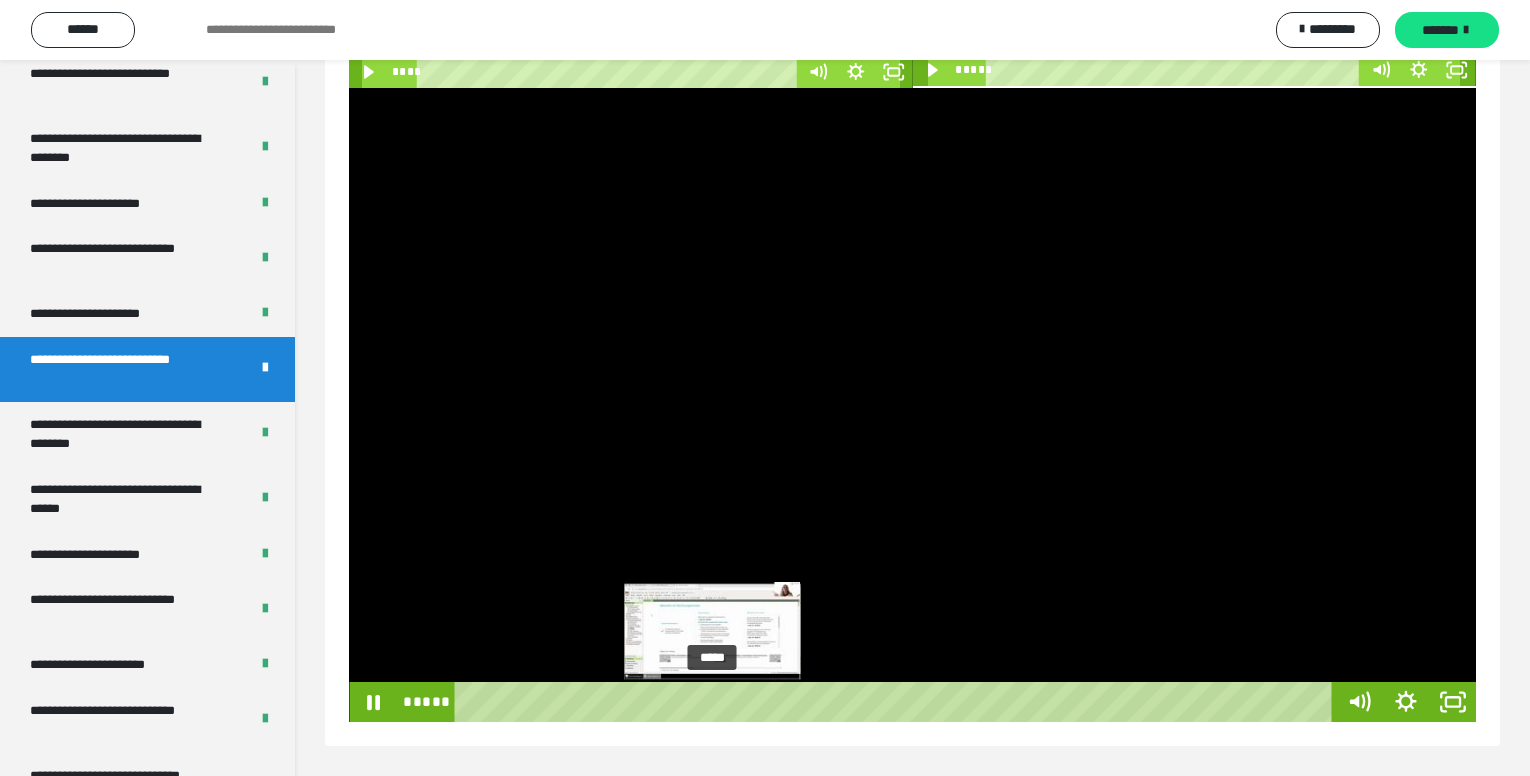 click on "*****" at bounding box center (897, 702) 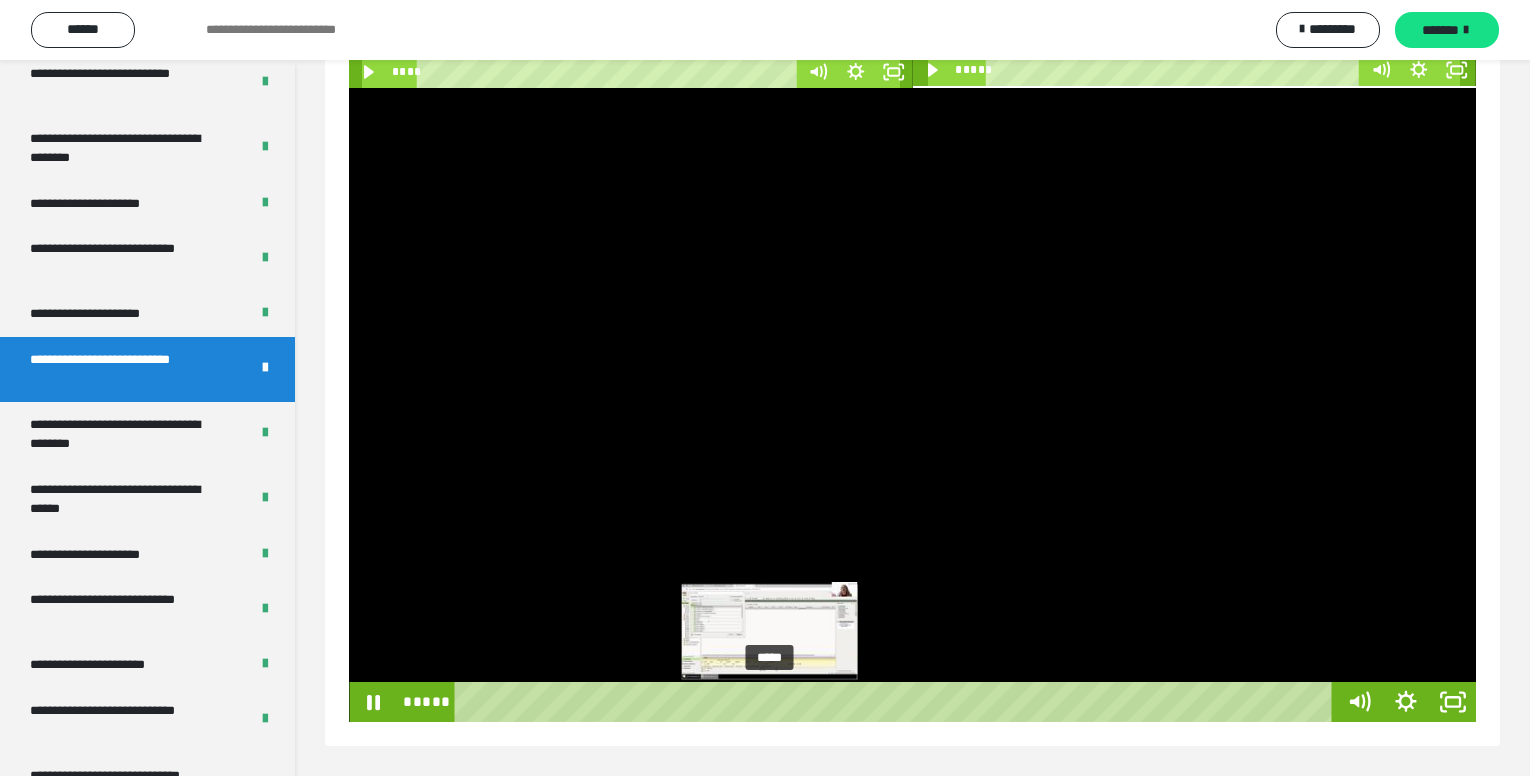 click on "*****" at bounding box center [897, 702] 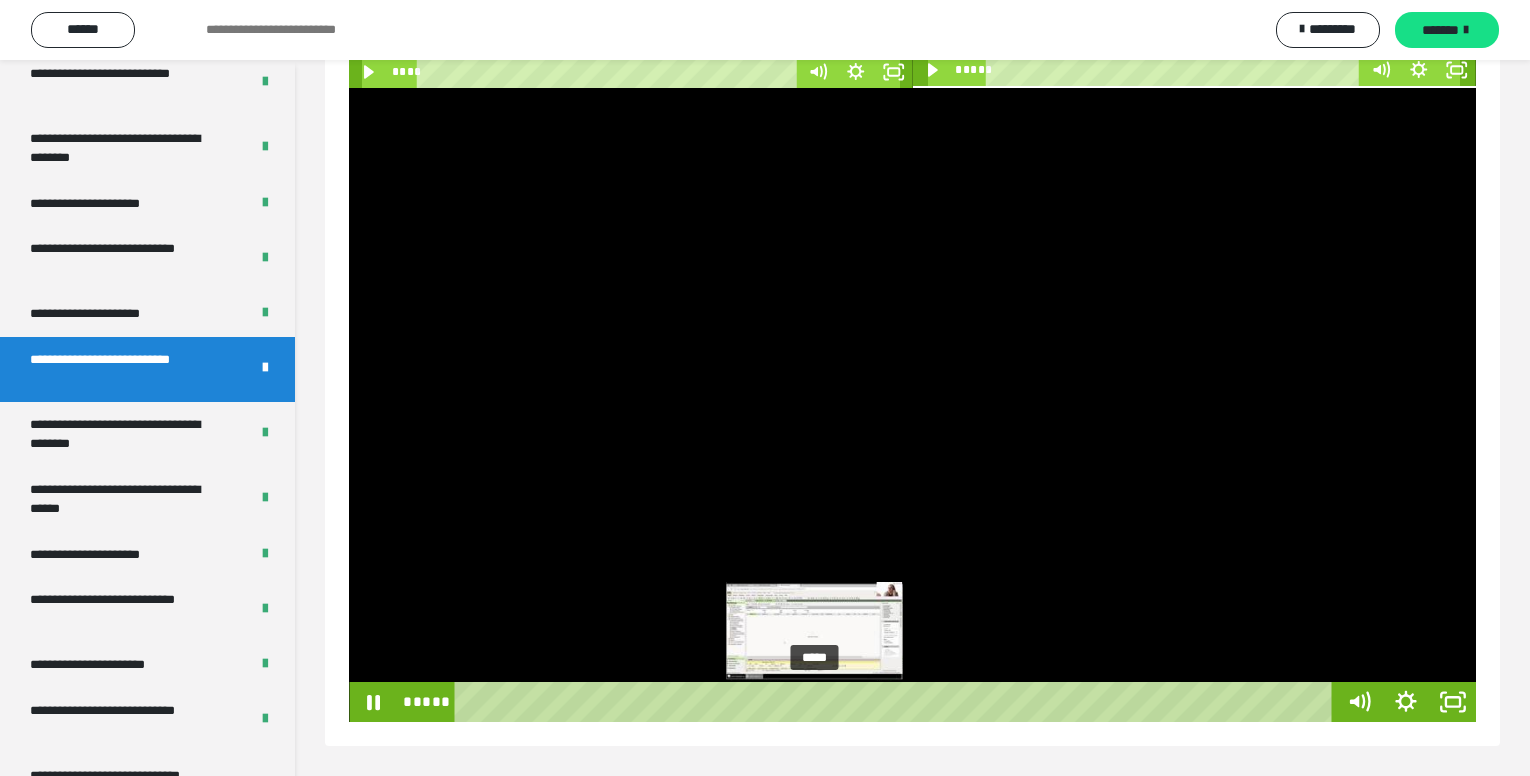 click on "*****" at bounding box center [897, 702] 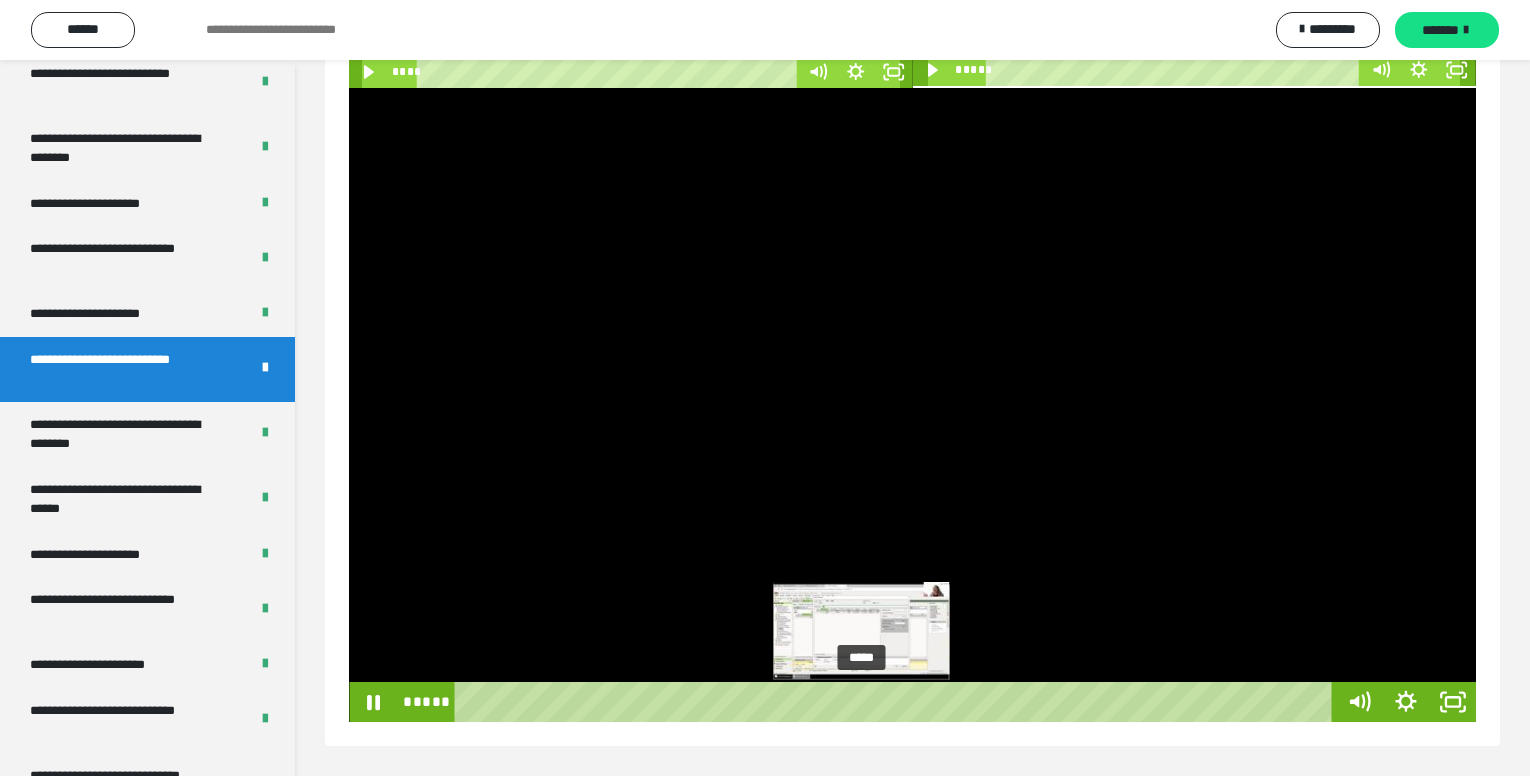 click on "*****" at bounding box center [897, 702] 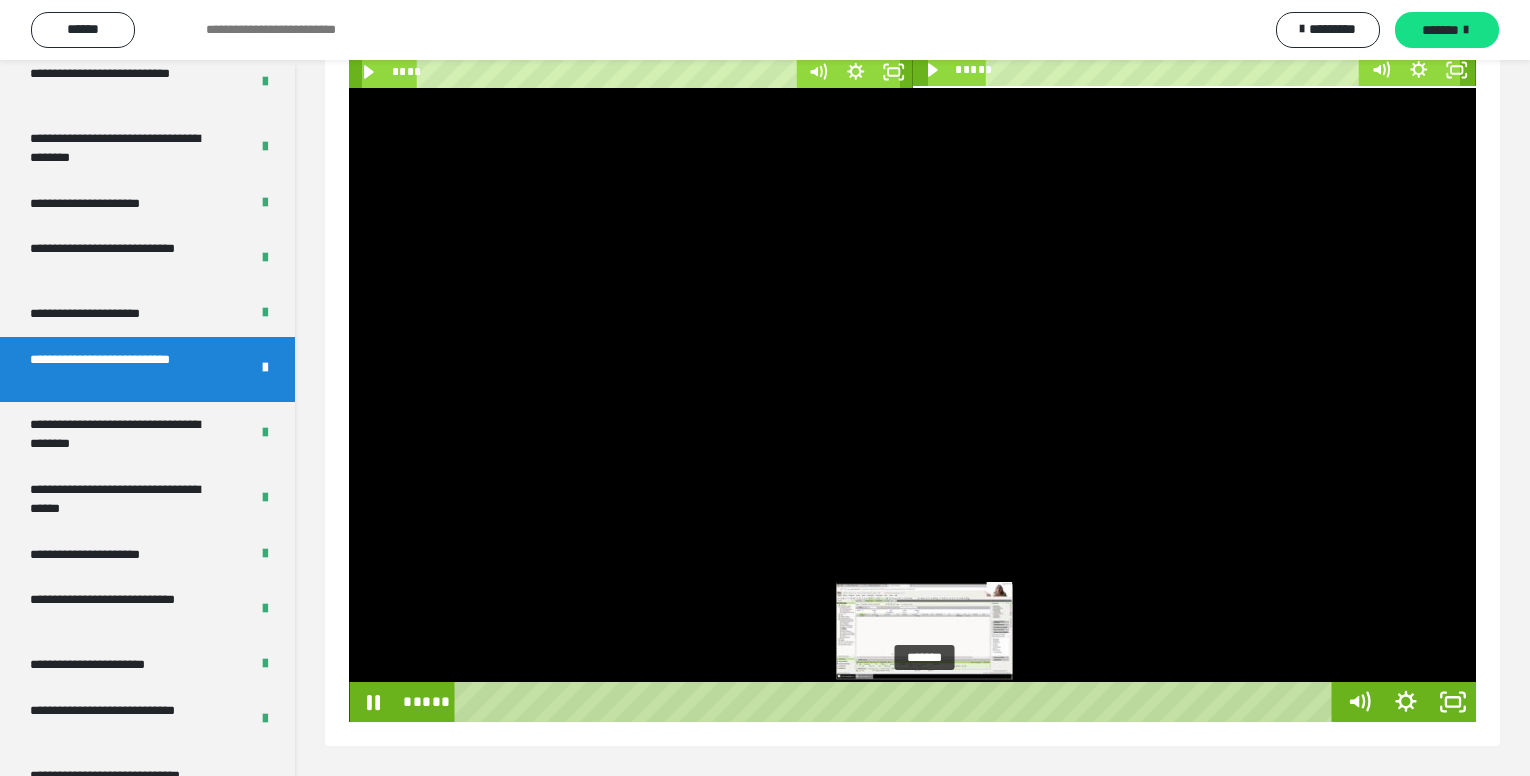 click on "*******" at bounding box center [897, 702] 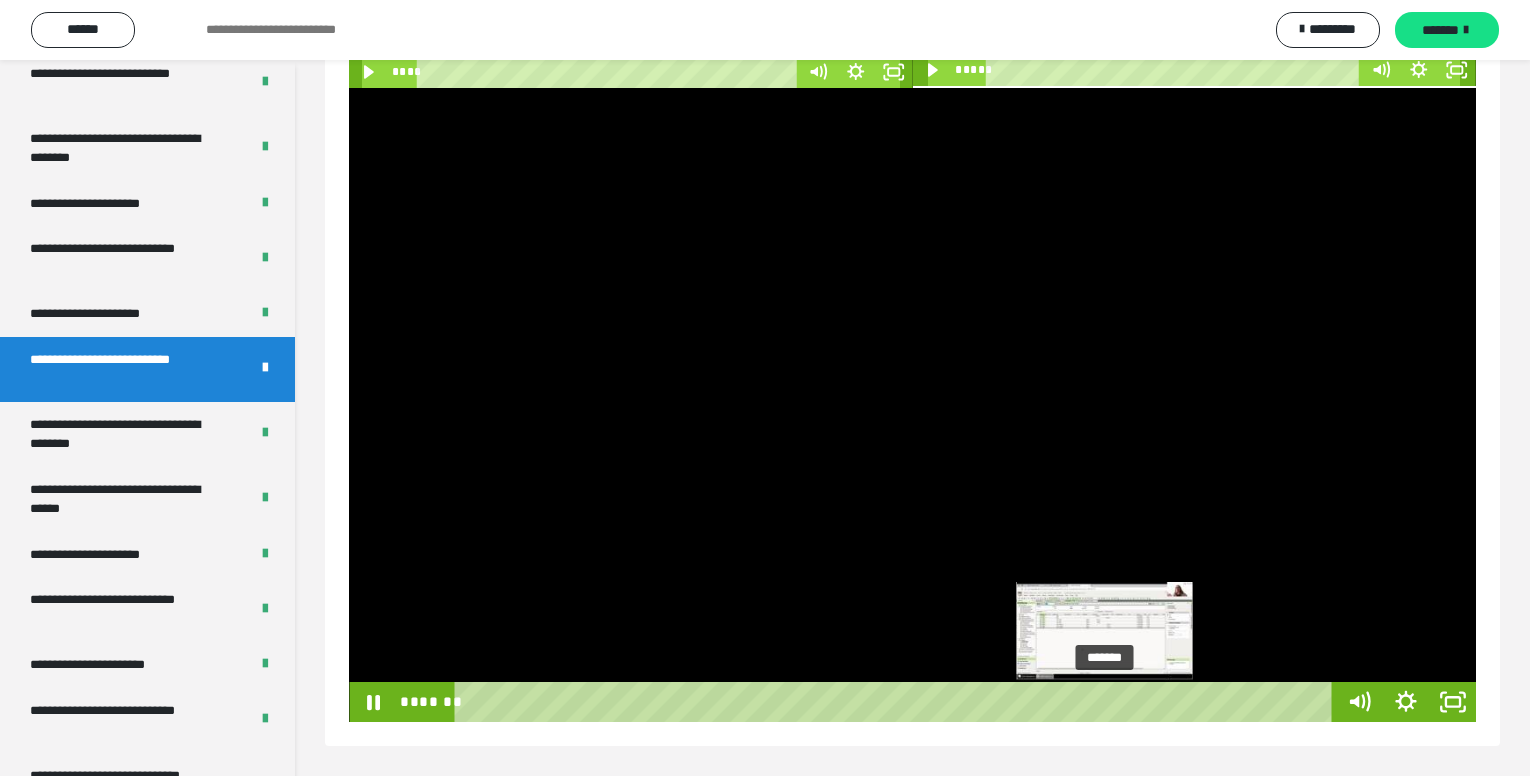 click on "*******" at bounding box center [897, 702] 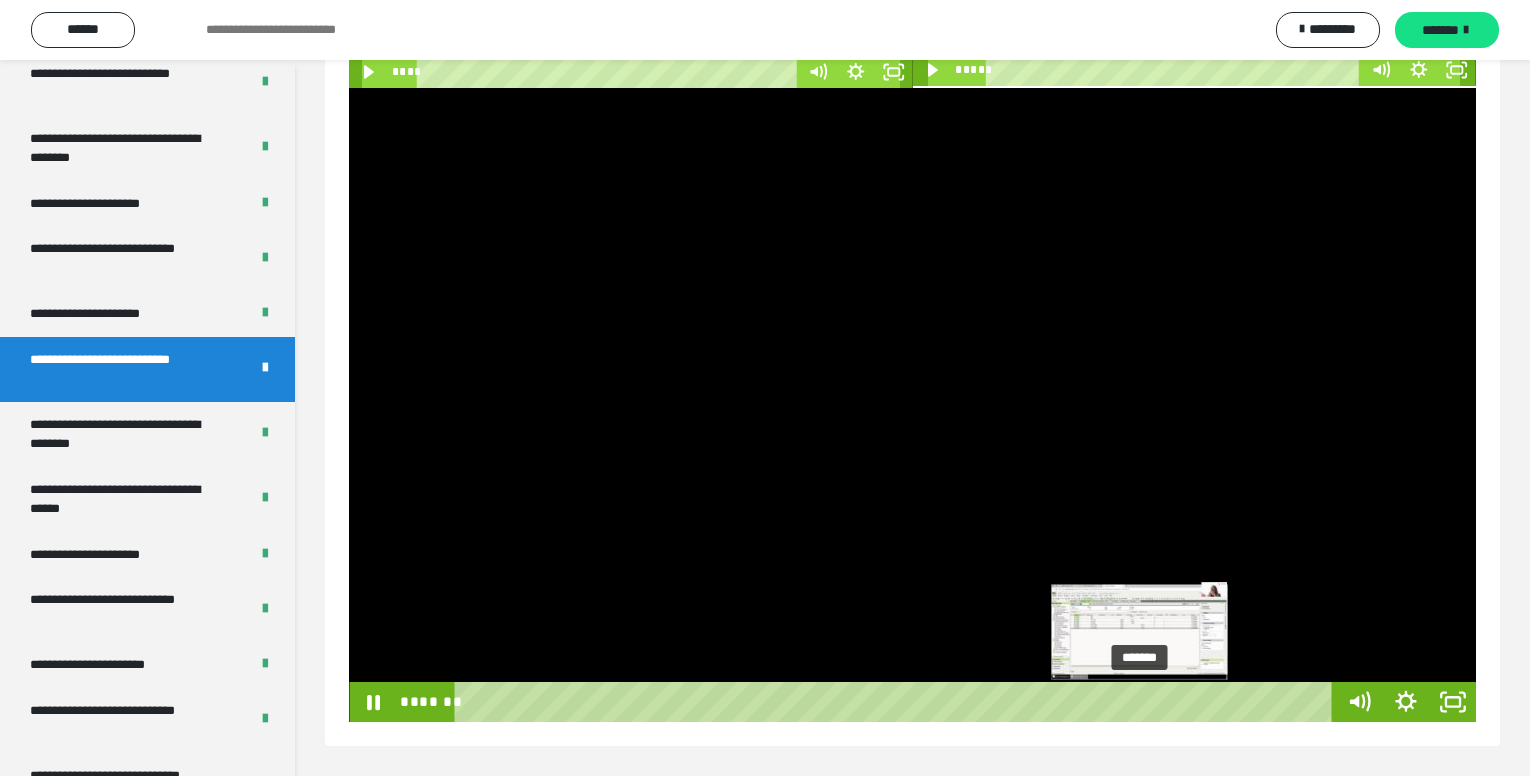 click on "*******" at bounding box center [897, 702] 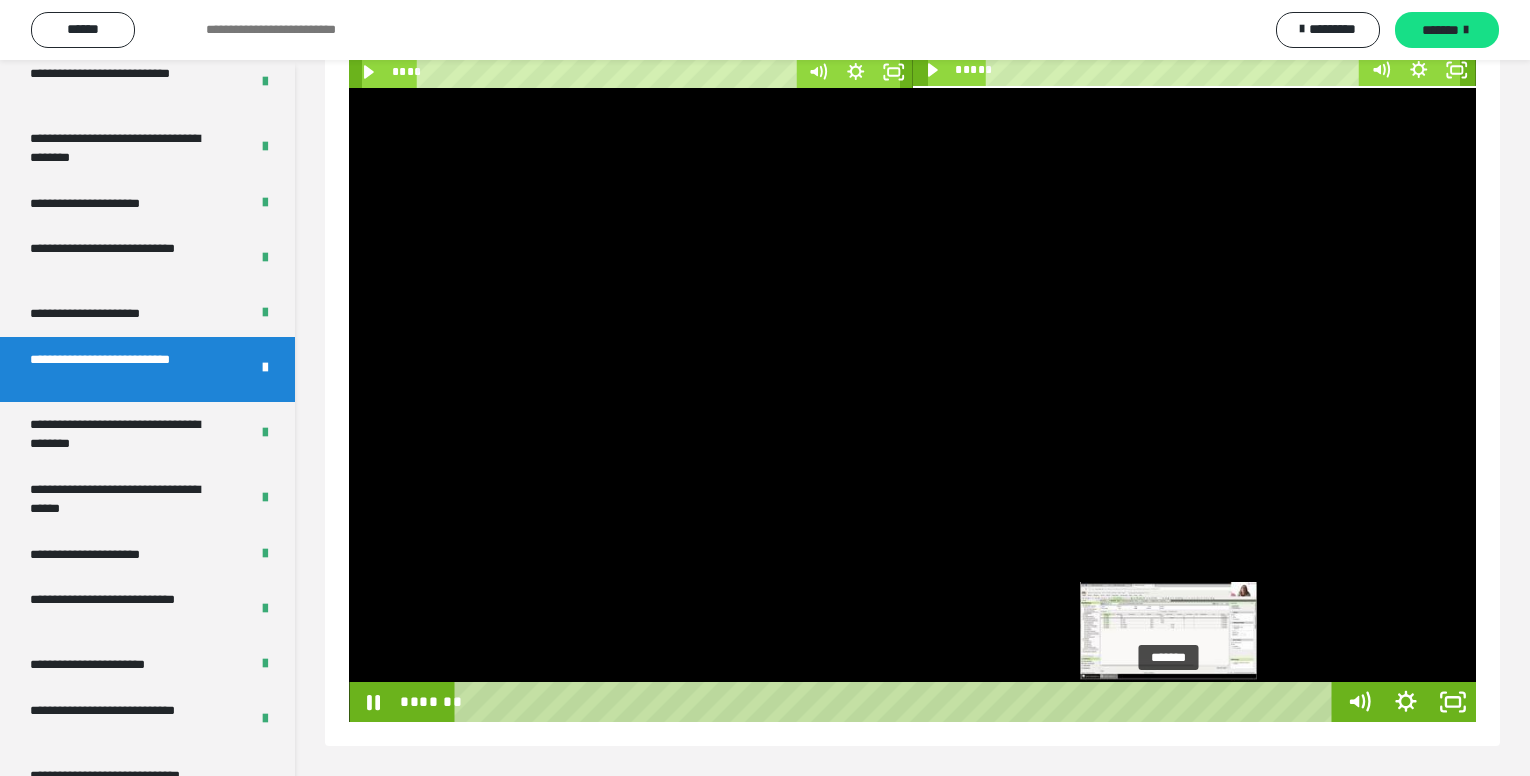 click on "*******" at bounding box center [897, 702] 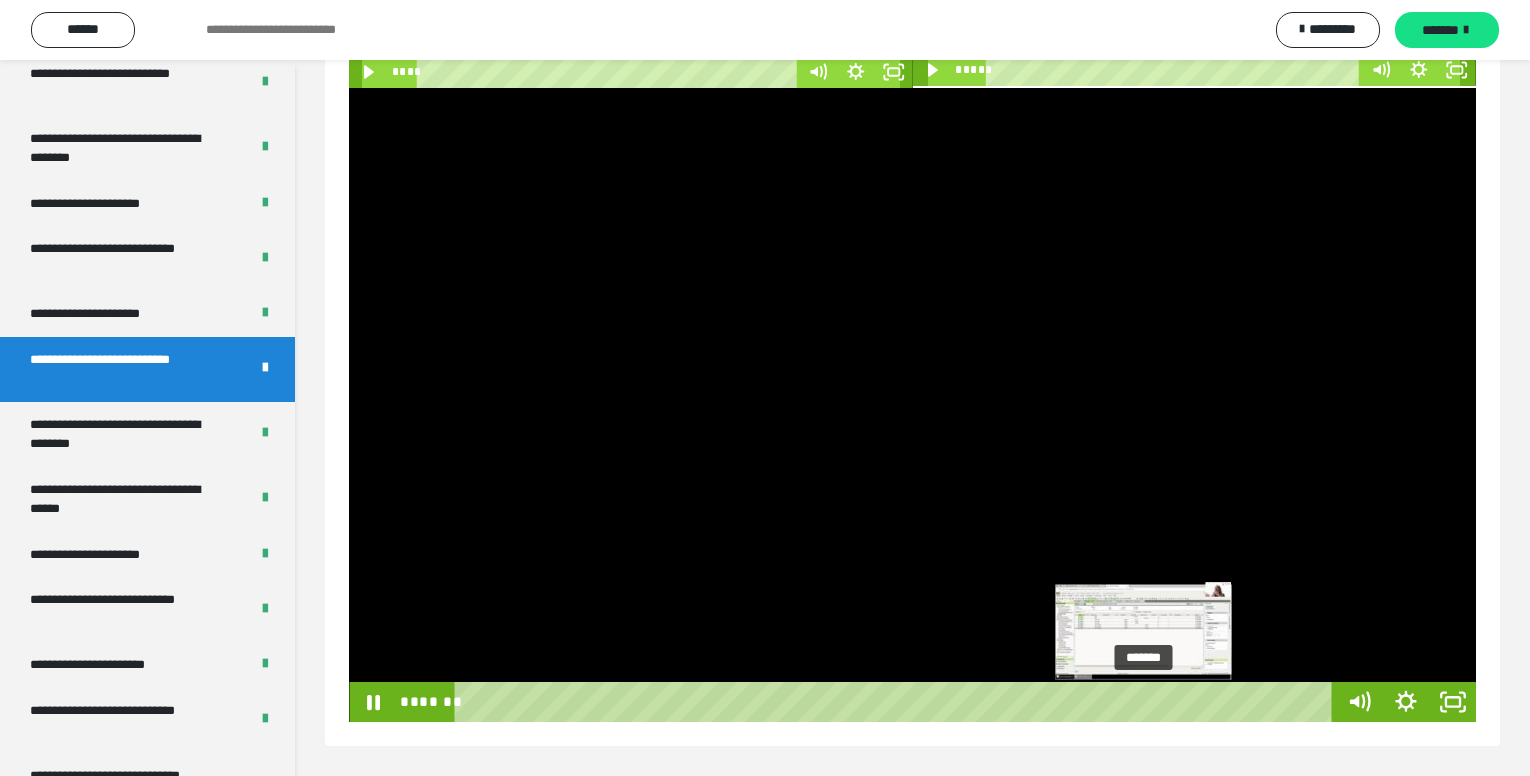 click on "*******" at bounding box center (897, 702) 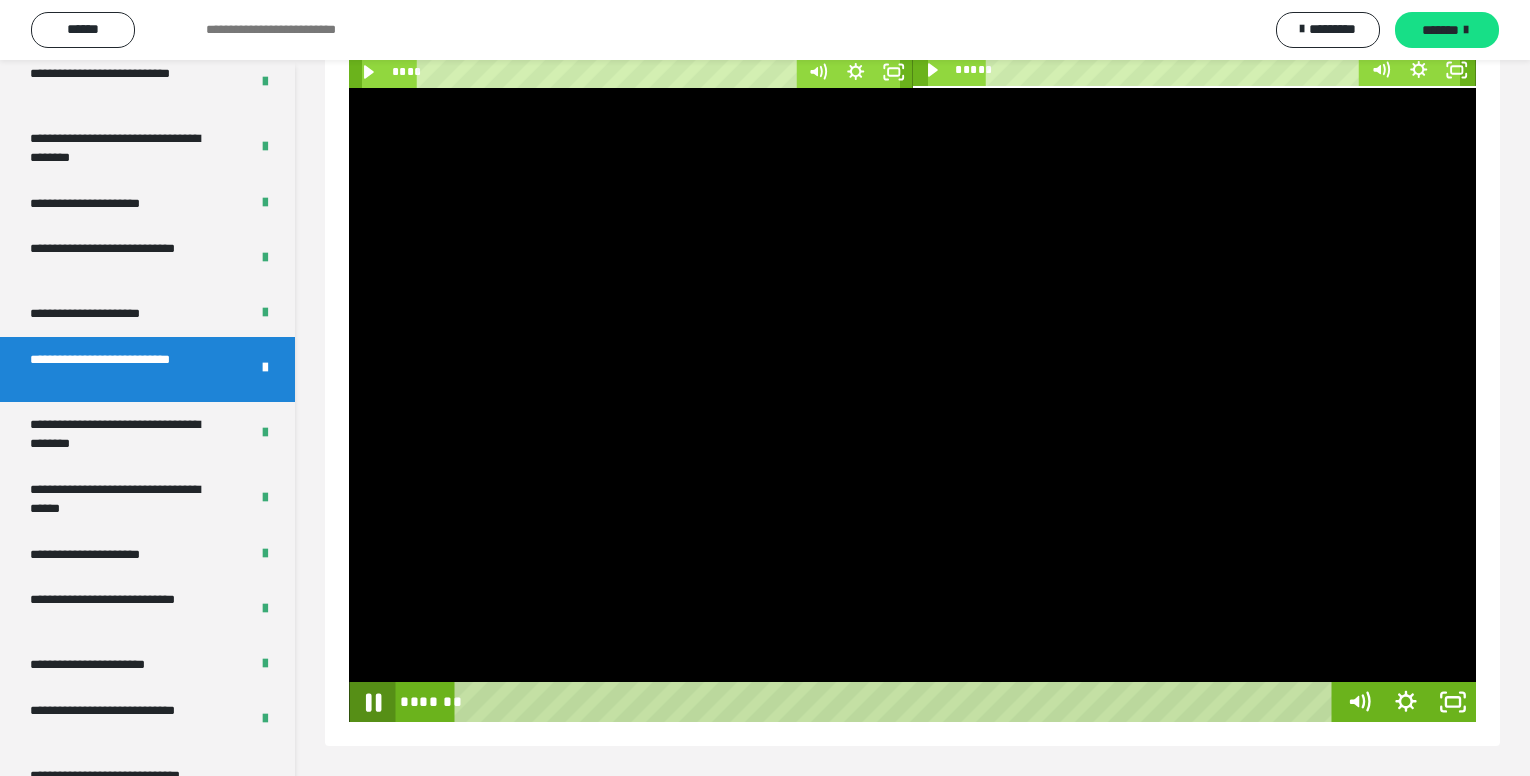 click 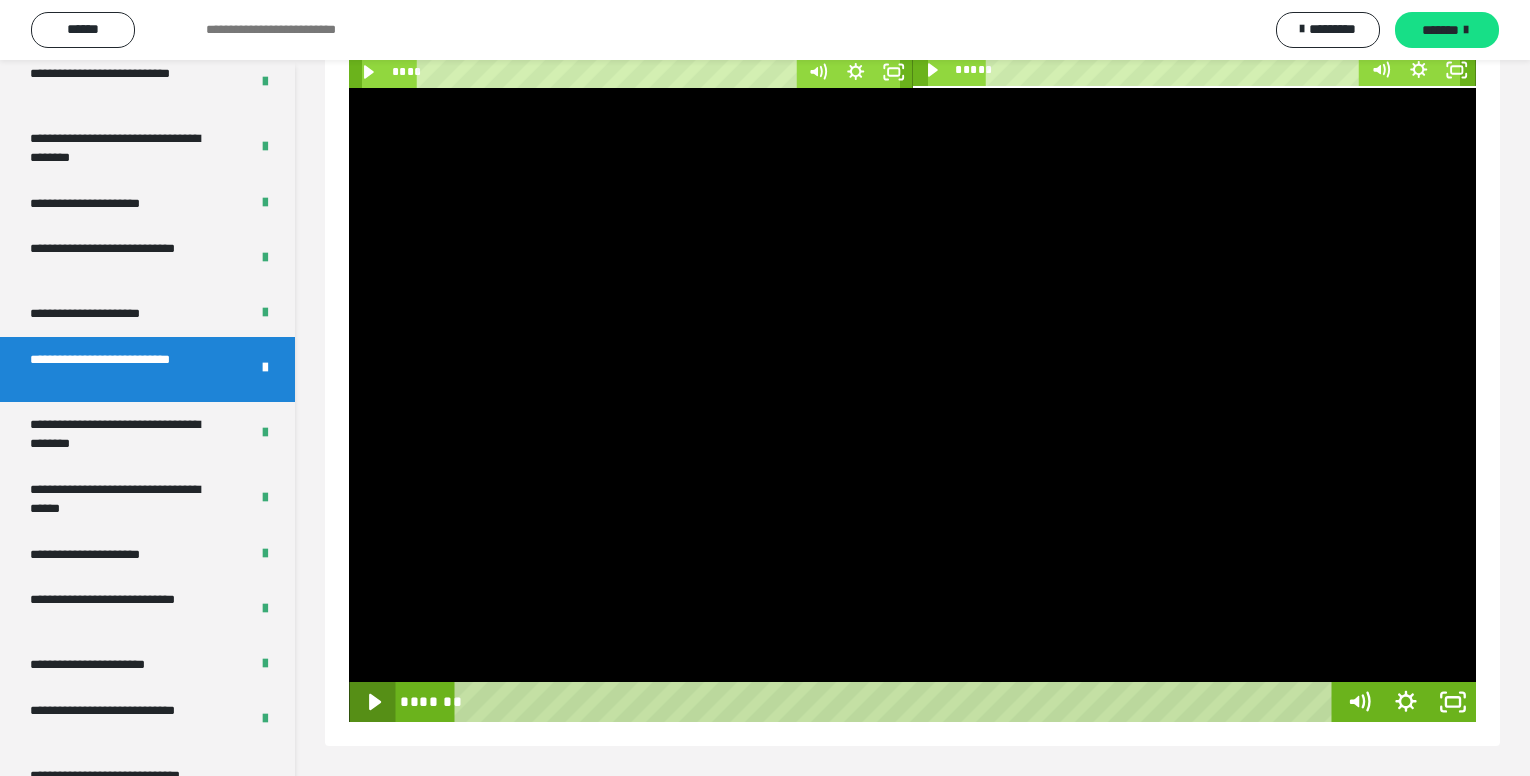 type 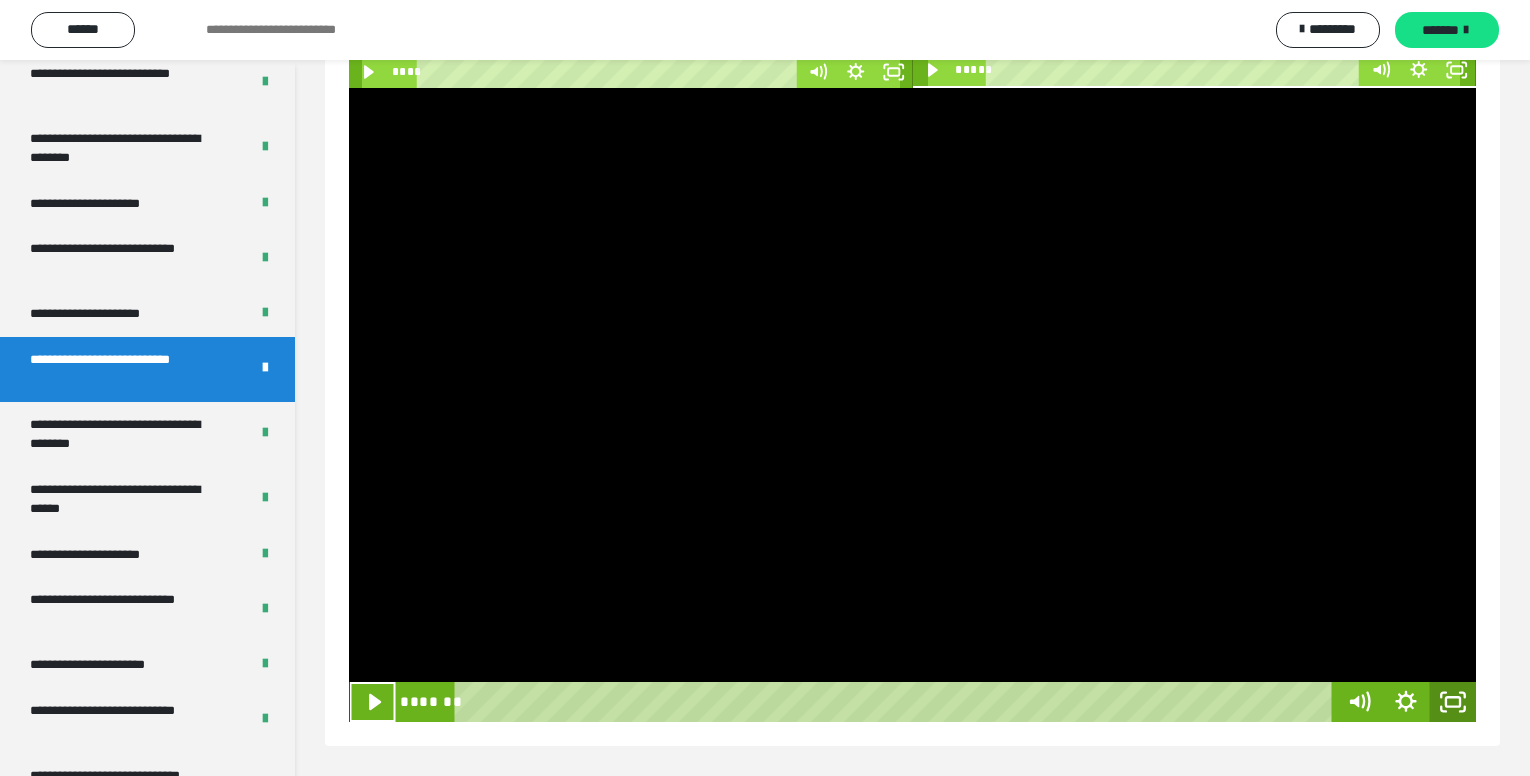 drag, startPoint x: 1458, startPoint y: 703, endPoint x: 1509, endPoint y: 775, distance: 88.23265 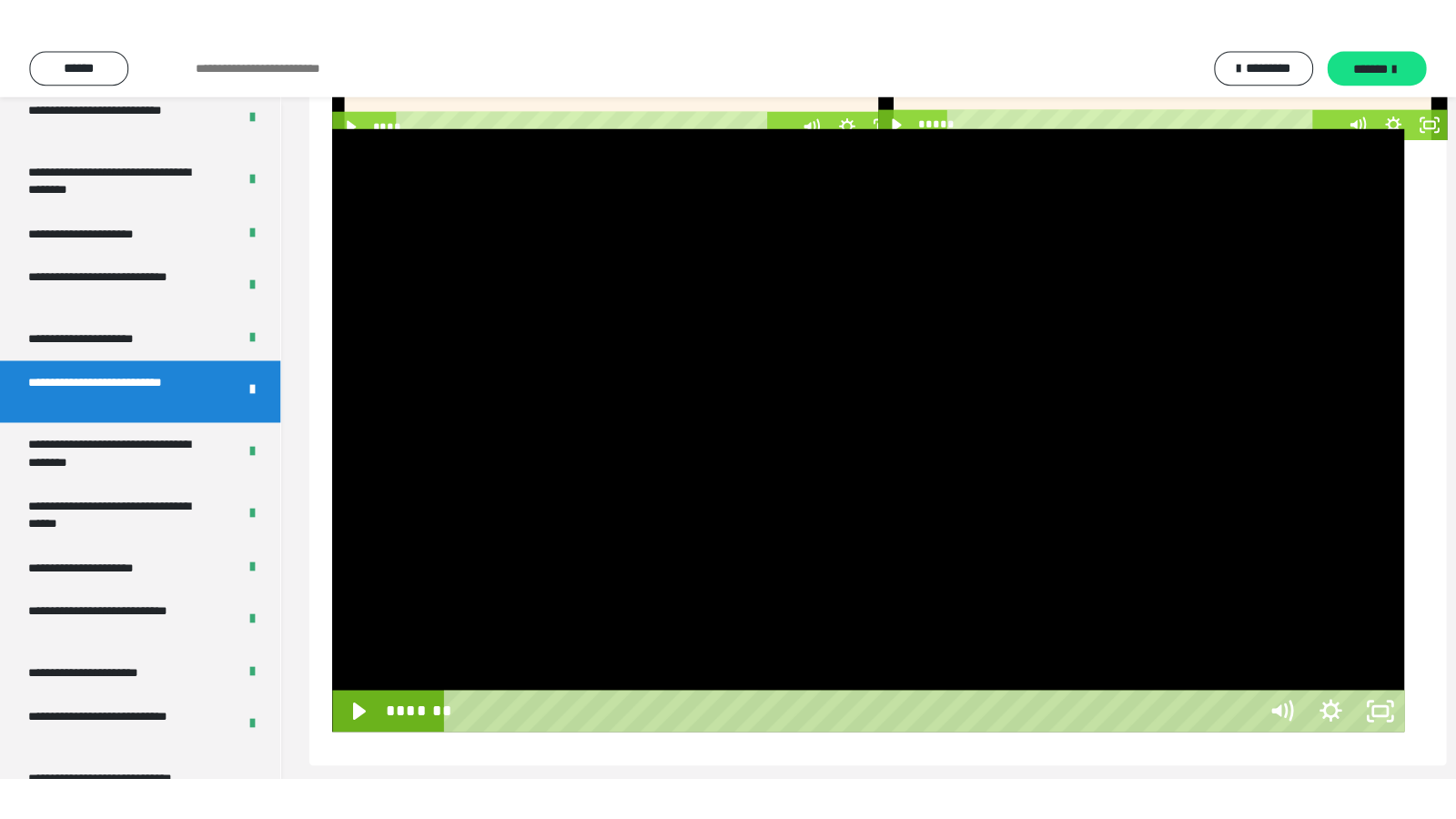 scroll, scrollTop: 264, scrollLeft: 0, axis: vertical 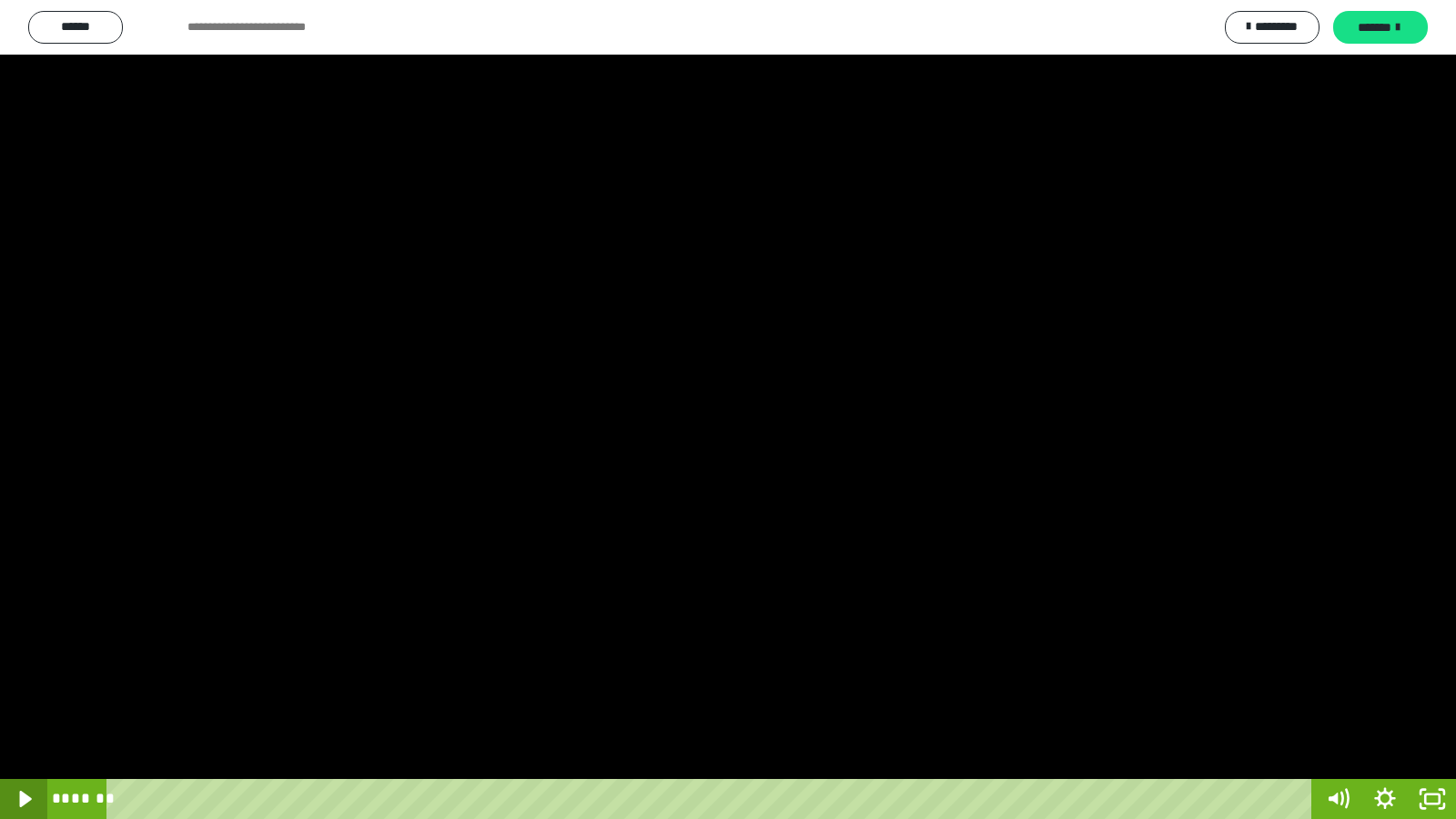 click 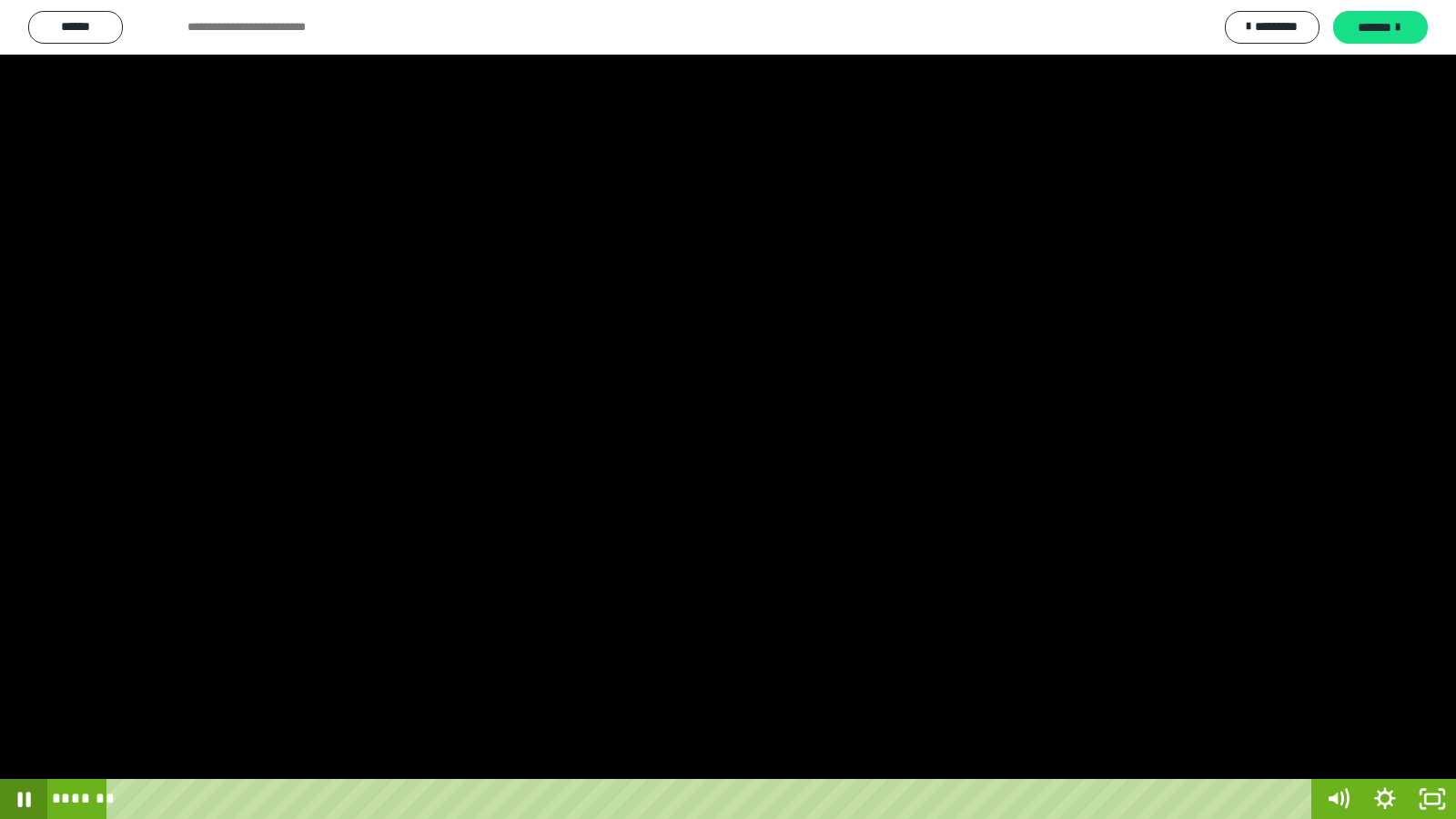 click 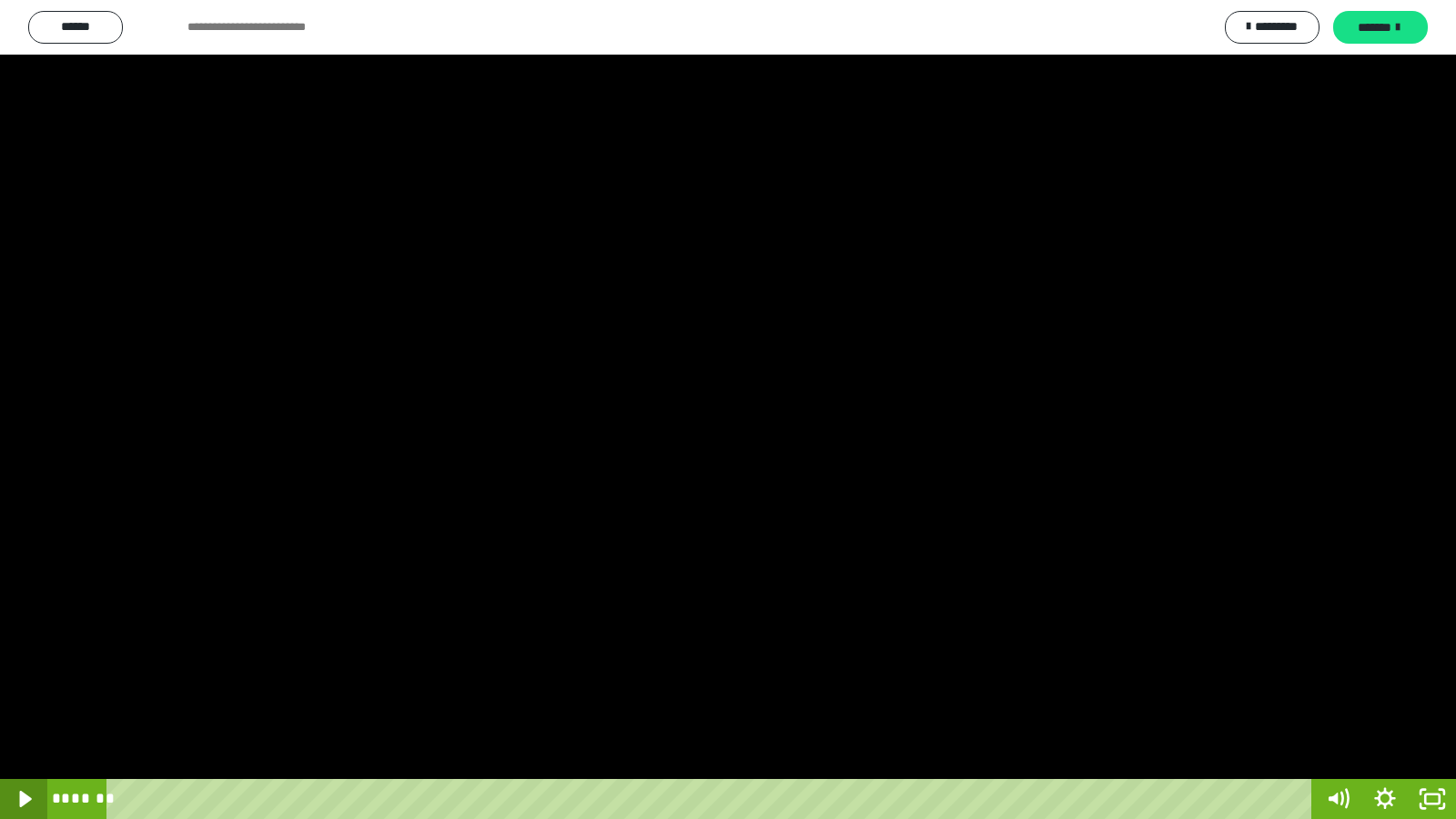 click 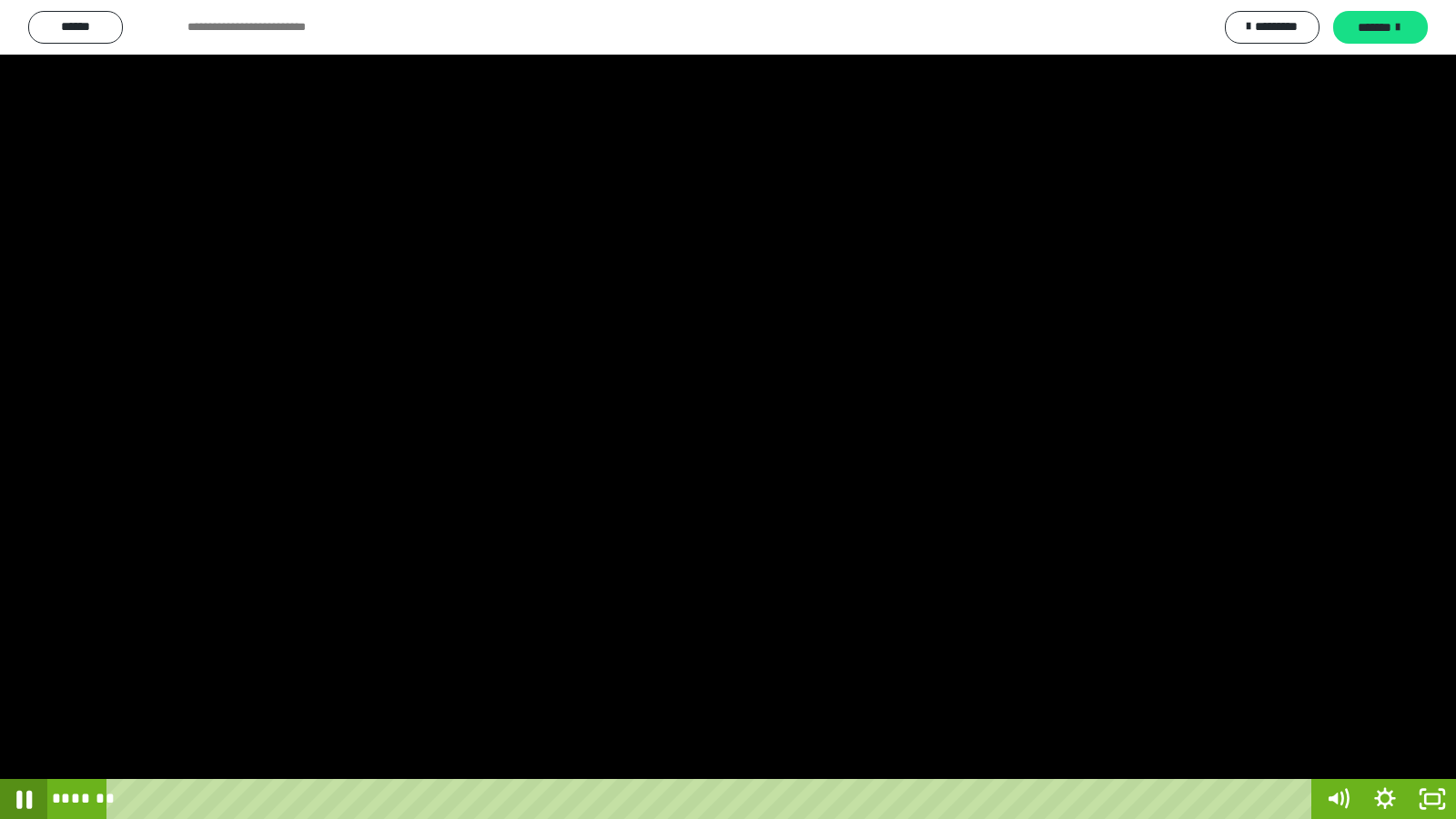 click 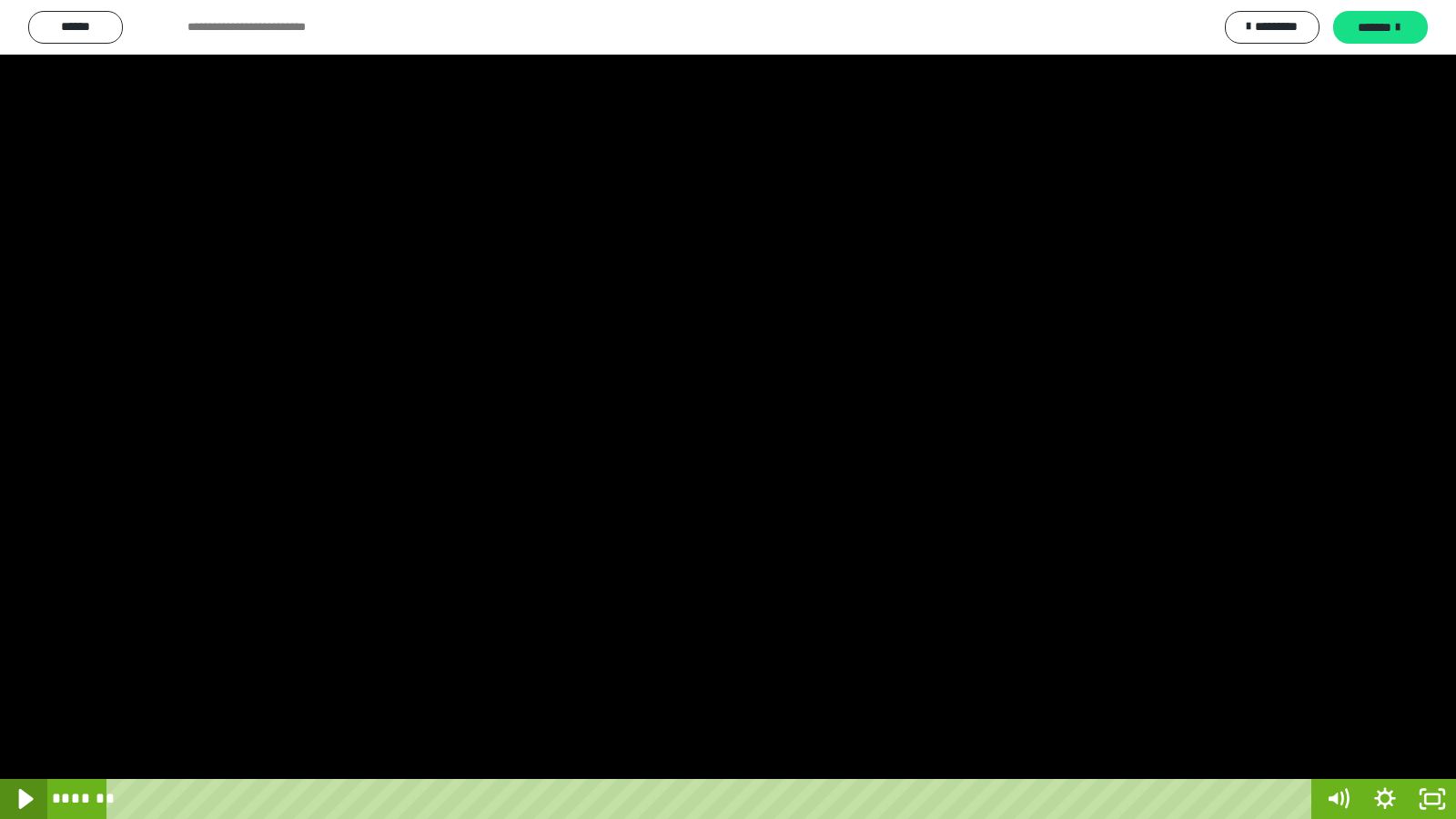 click 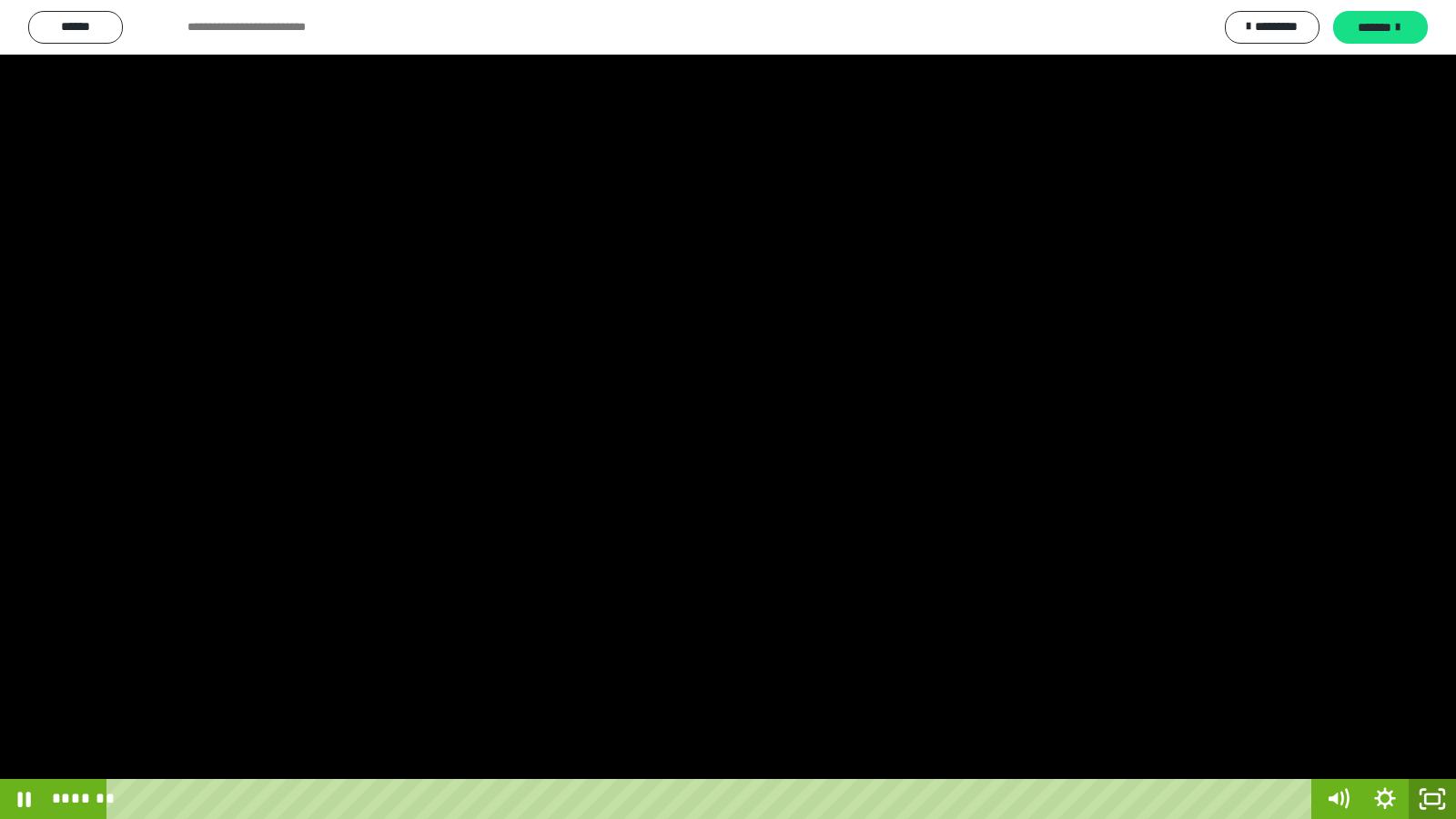 click 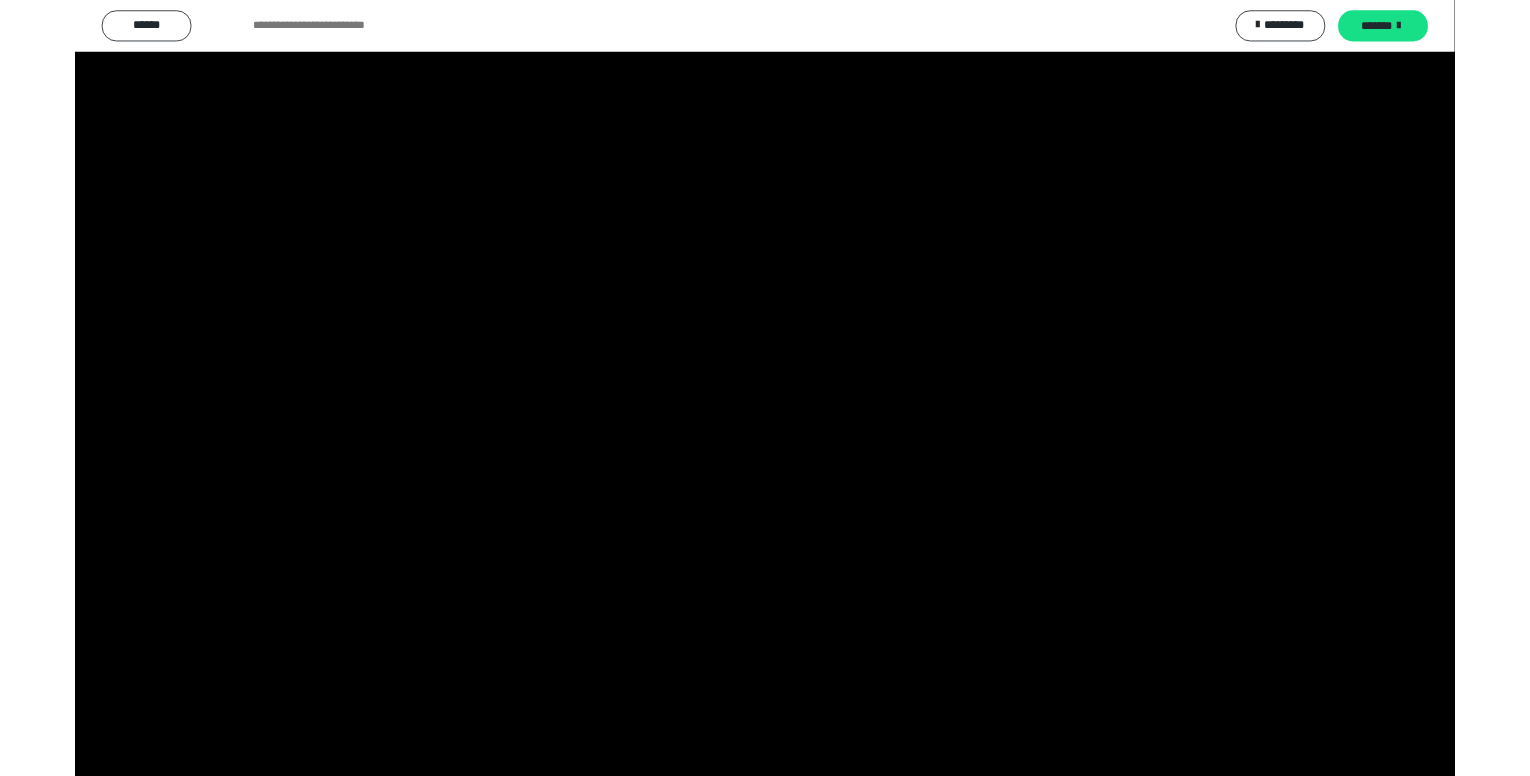 scroll, scrollTop: 277, scrollLeft: 0, axis: vertical 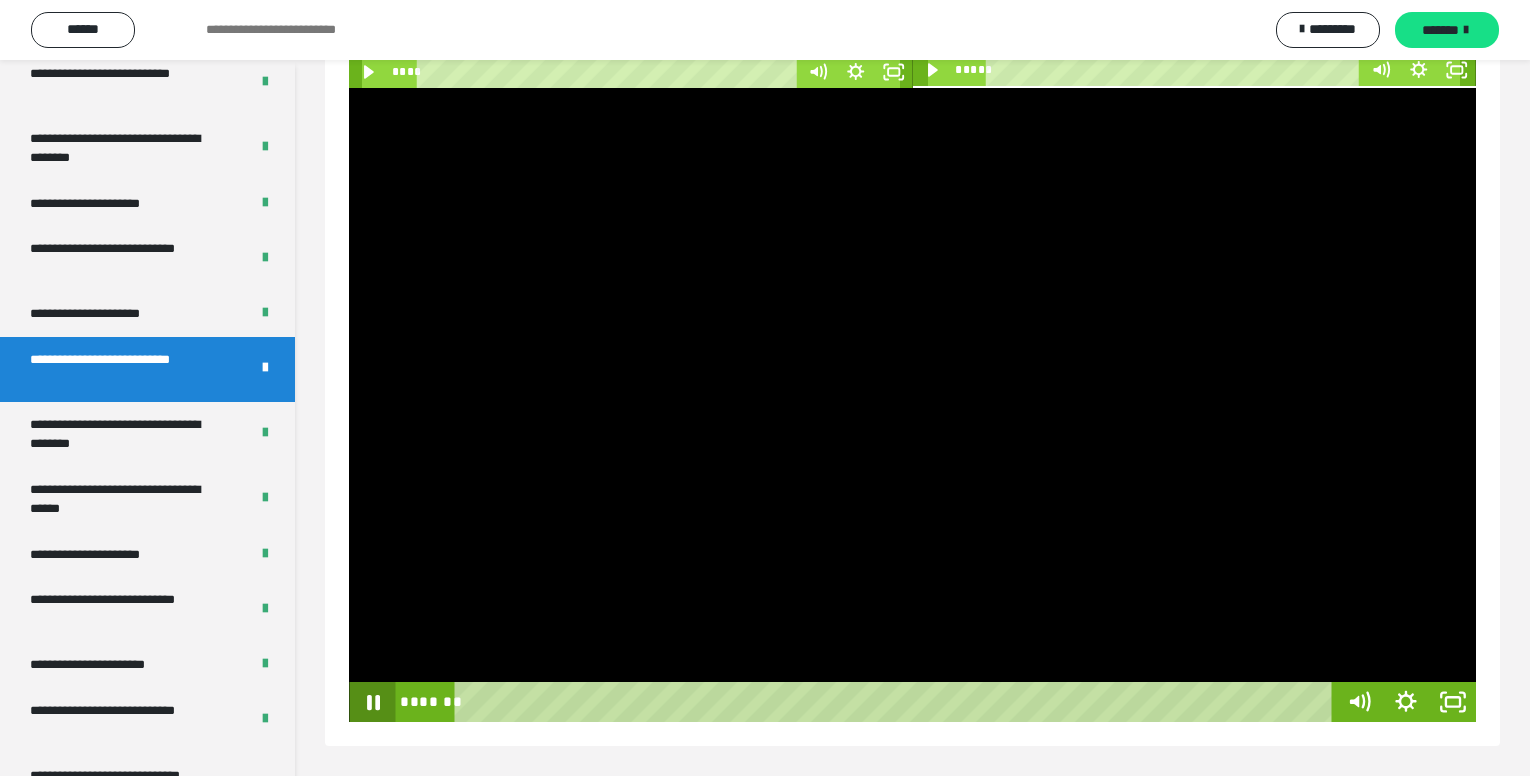 click 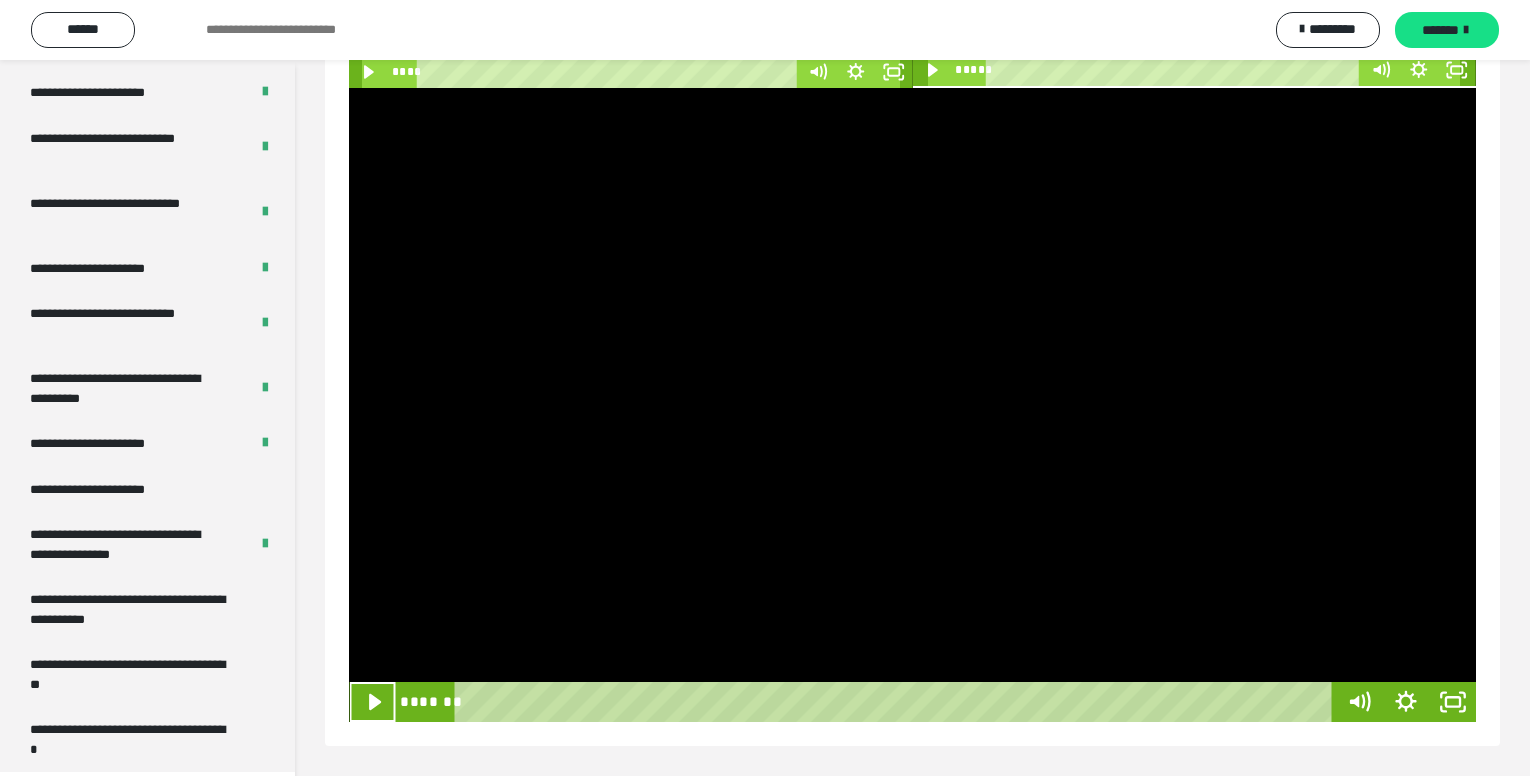 scroll, scrollTop: 3914, scrollLeft: 0, axis: vertical 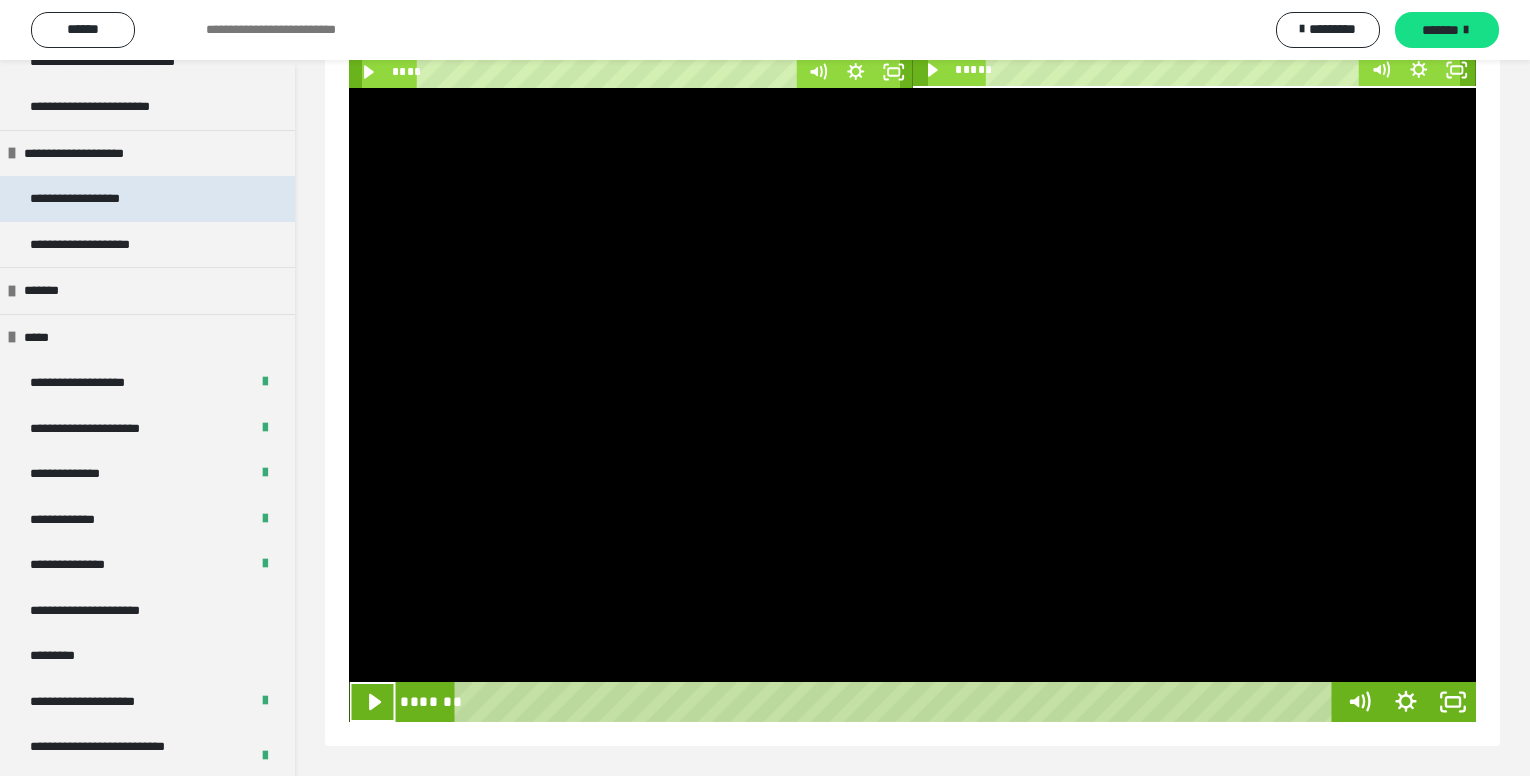 click on "**********" at bounding box center [98, 199] 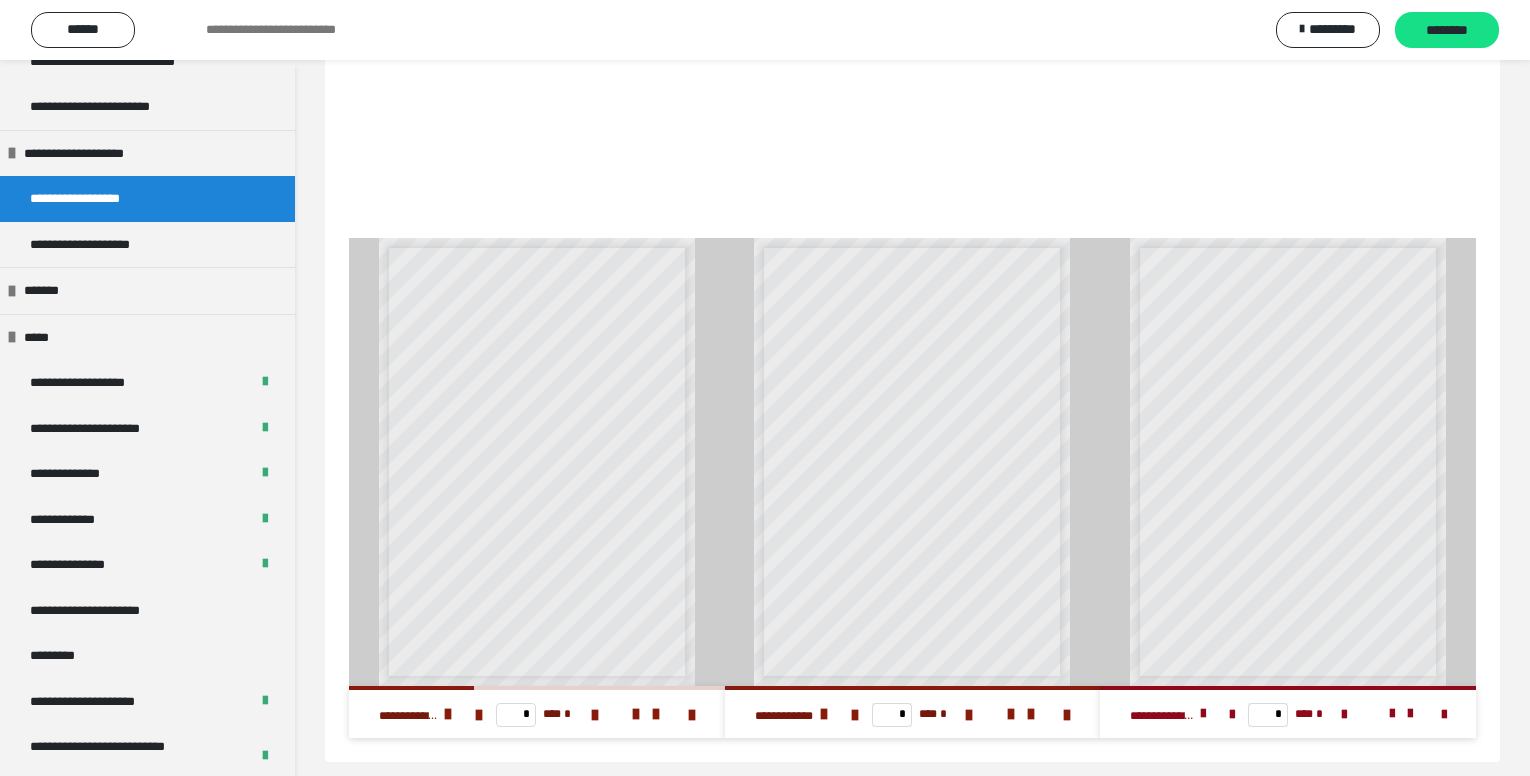 scroll, scrollTop: 401, scrollLeft: 0, axis: vertical 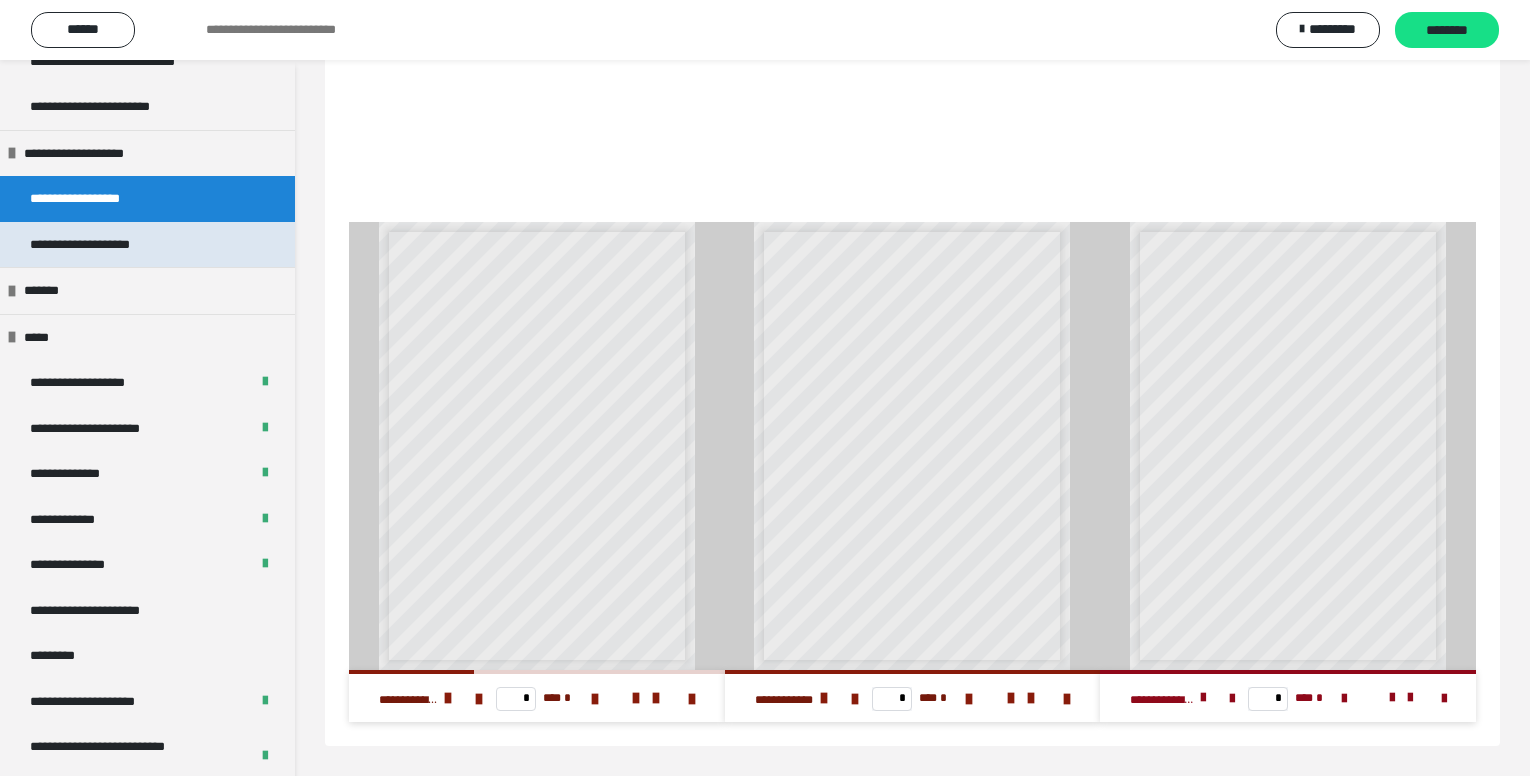 click on "**********" at bounding box center [147, 245] 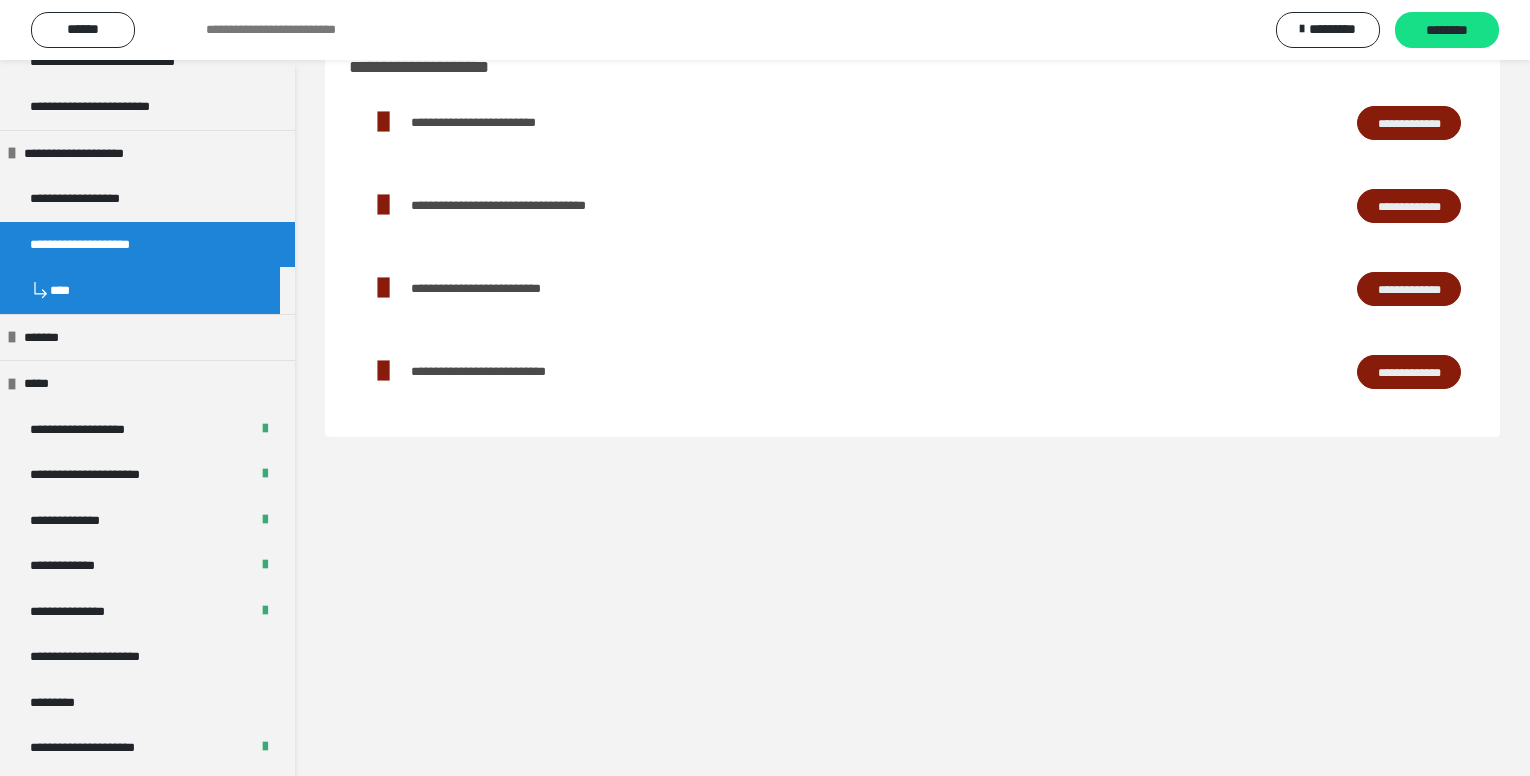 scroll, scrollTop: 60, scrollLeft: 0, axis: vertical 